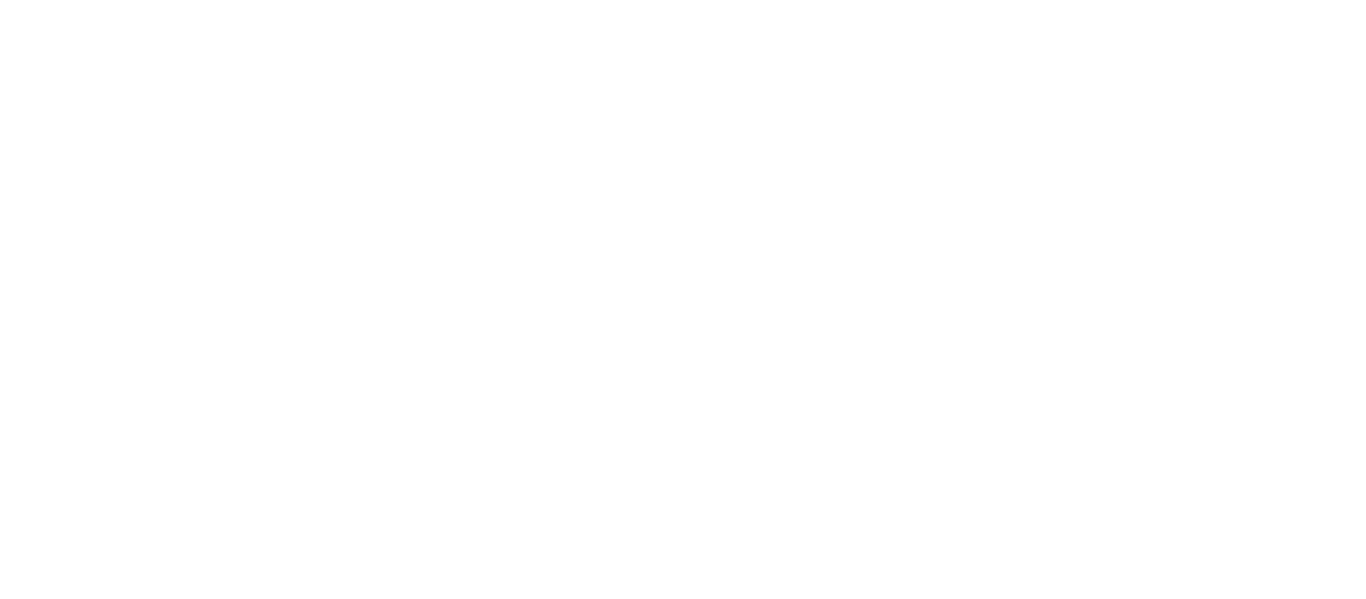 scroll, scrollTop: 0, scrollLeft: 0, axis: both 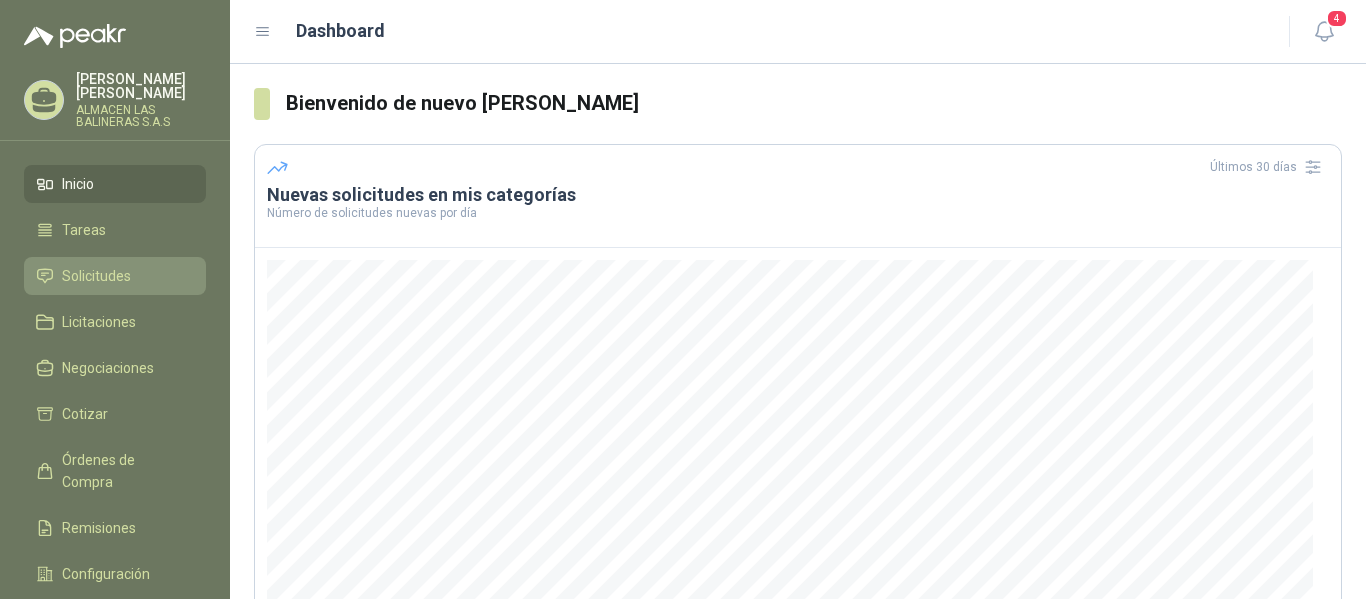 click on "Solicitudes" at bounding box center [115, 276] 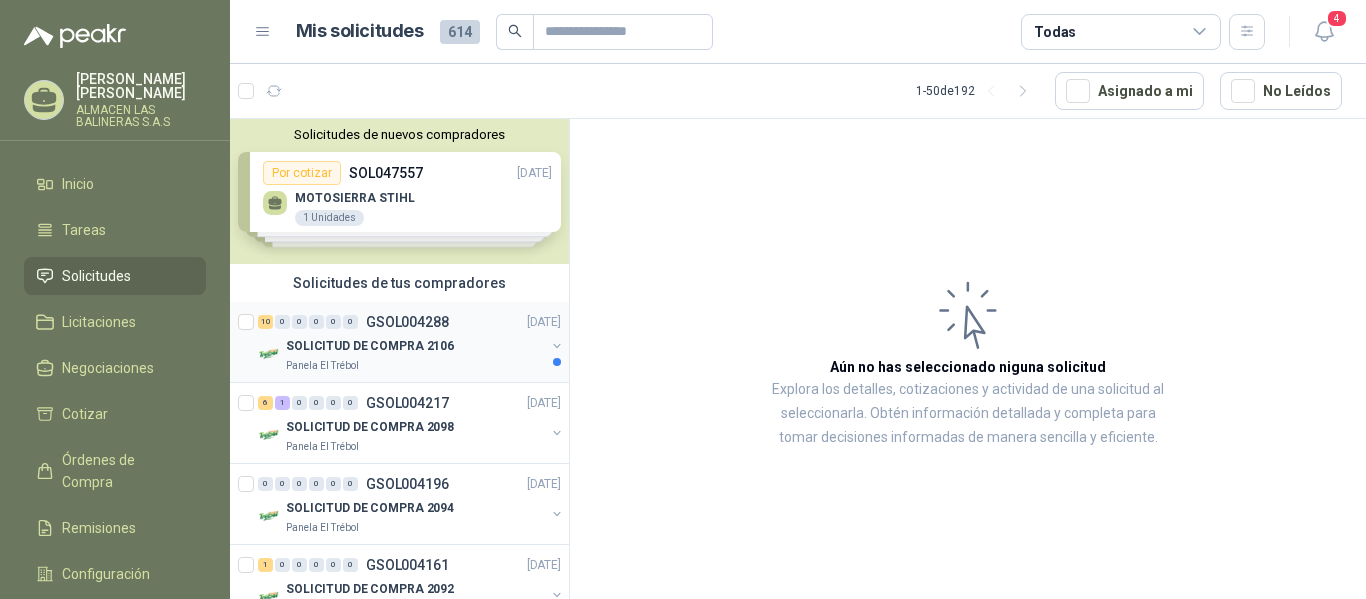 click on "GSOL004288" at bounding box center (407, 322) 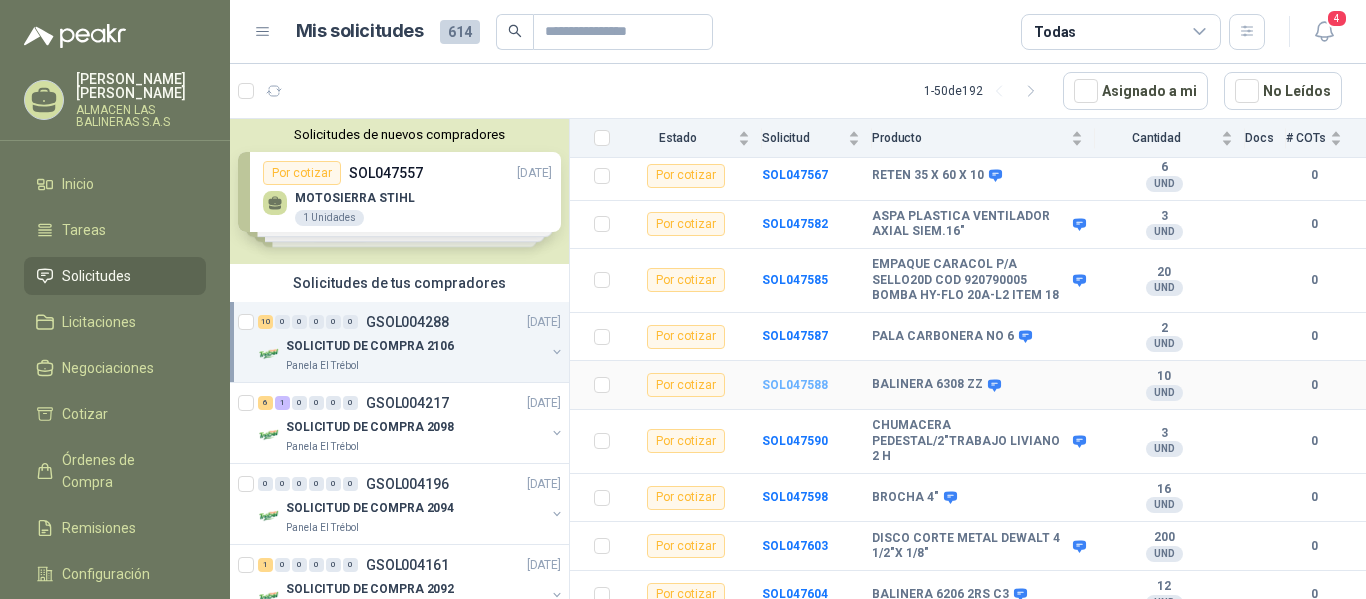 scroll, scrollTop: 0, scrollLeft: 0, axis: both 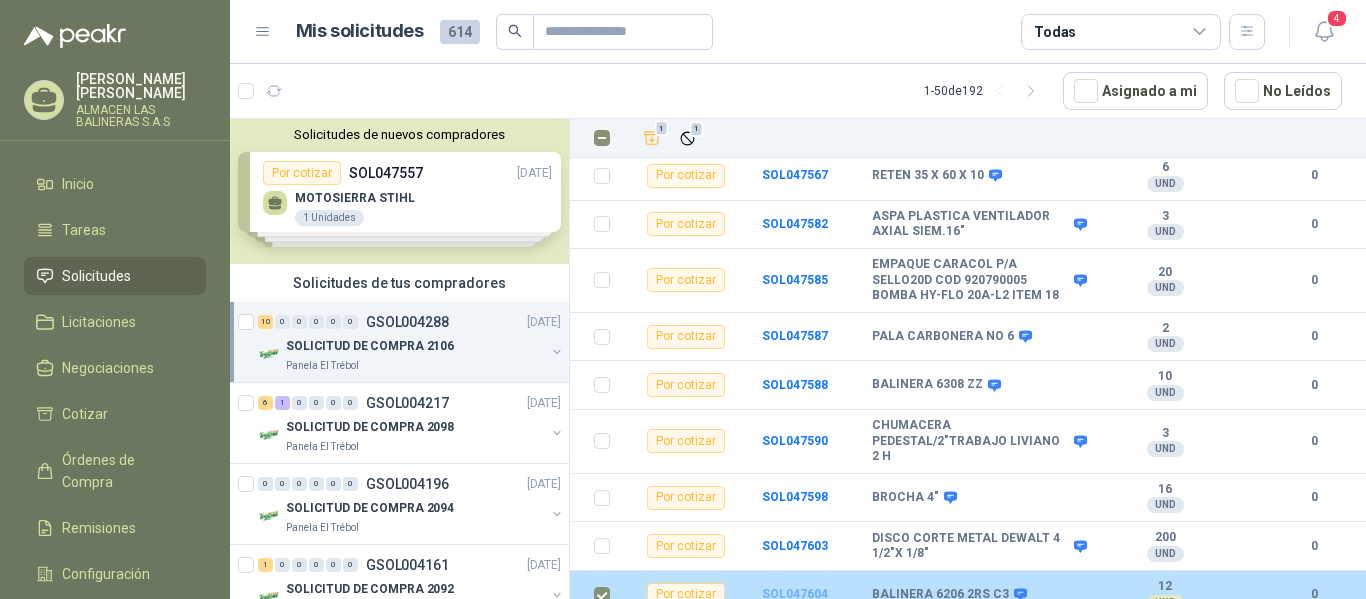 click on "SOL047604" at bounding box center [795, 594] 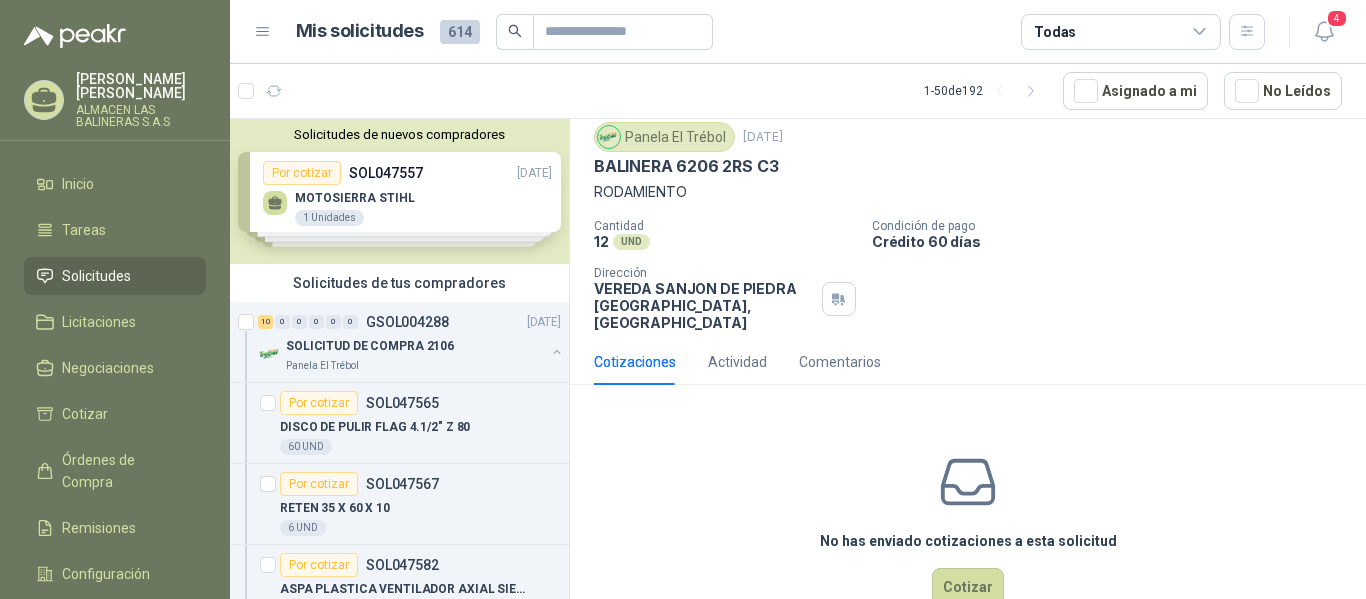 scroll, scrollTop: 96, scrollLeft: 0, axis: vertical 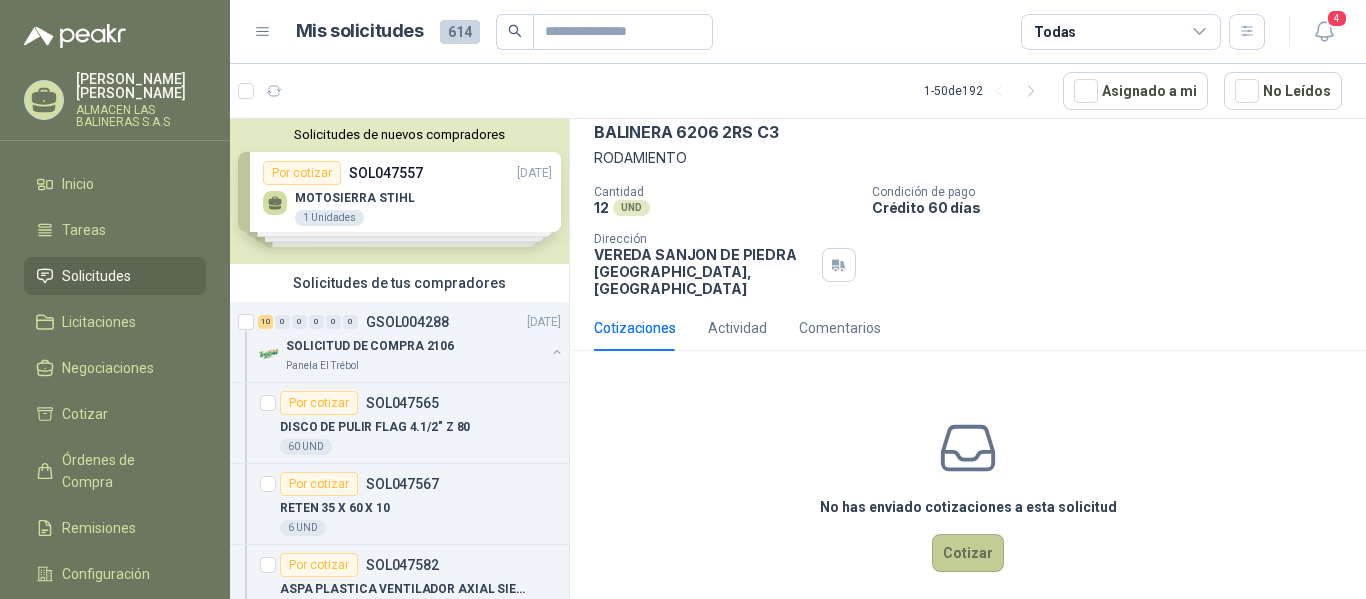 click on "Cotizar" at bounding box center [968, 553] 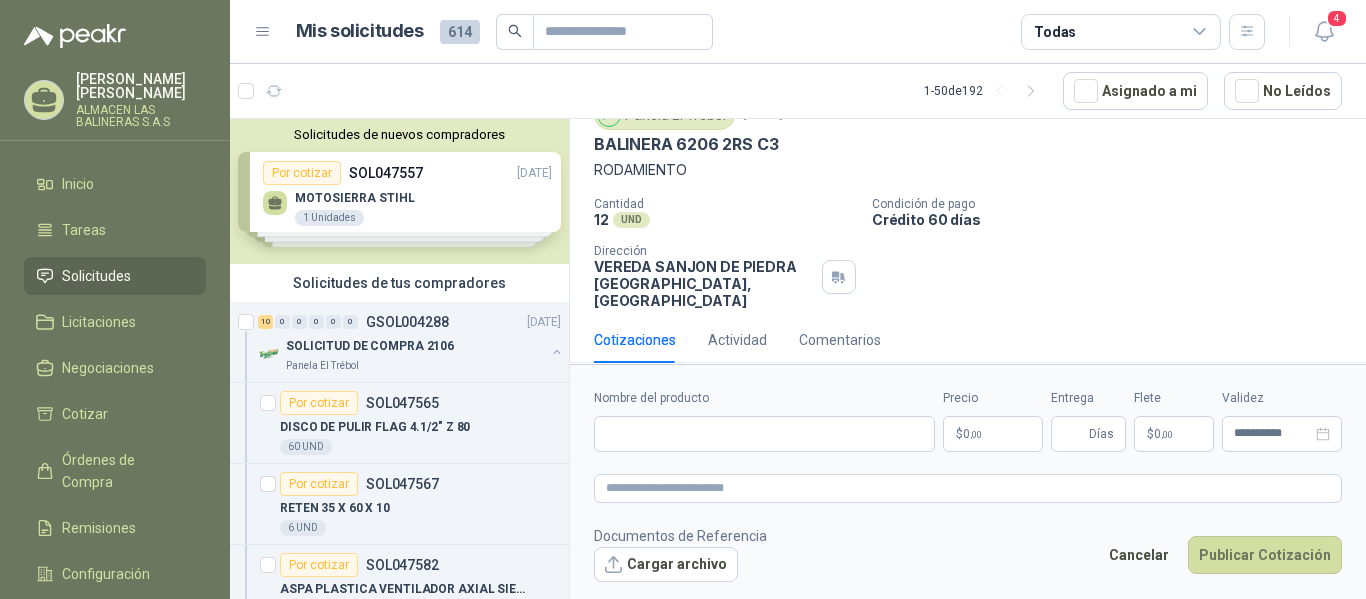 type 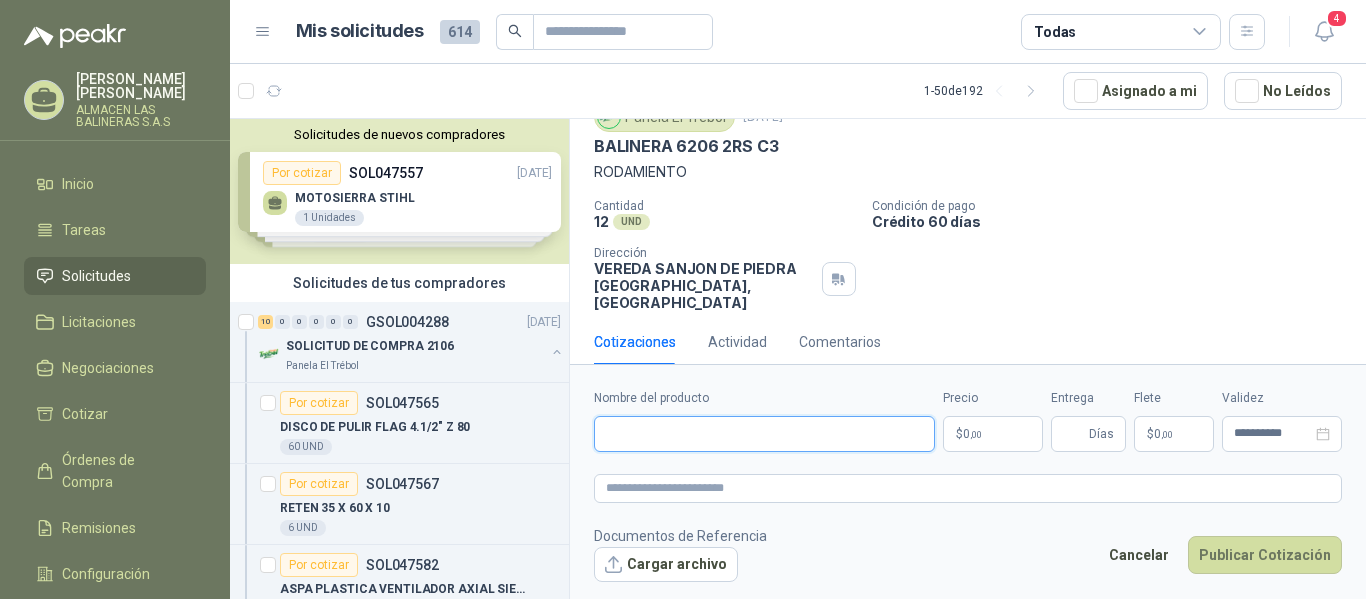 click on "Nombre del producto" at bounding box center [764, 434] 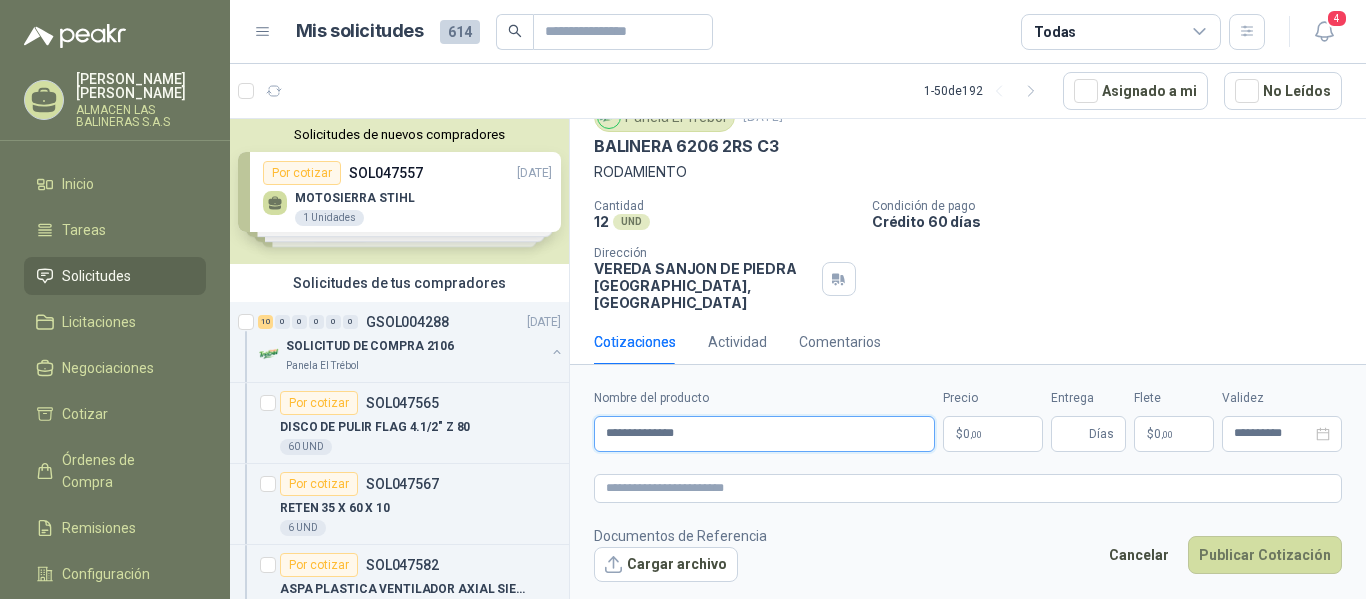 type on "**********" 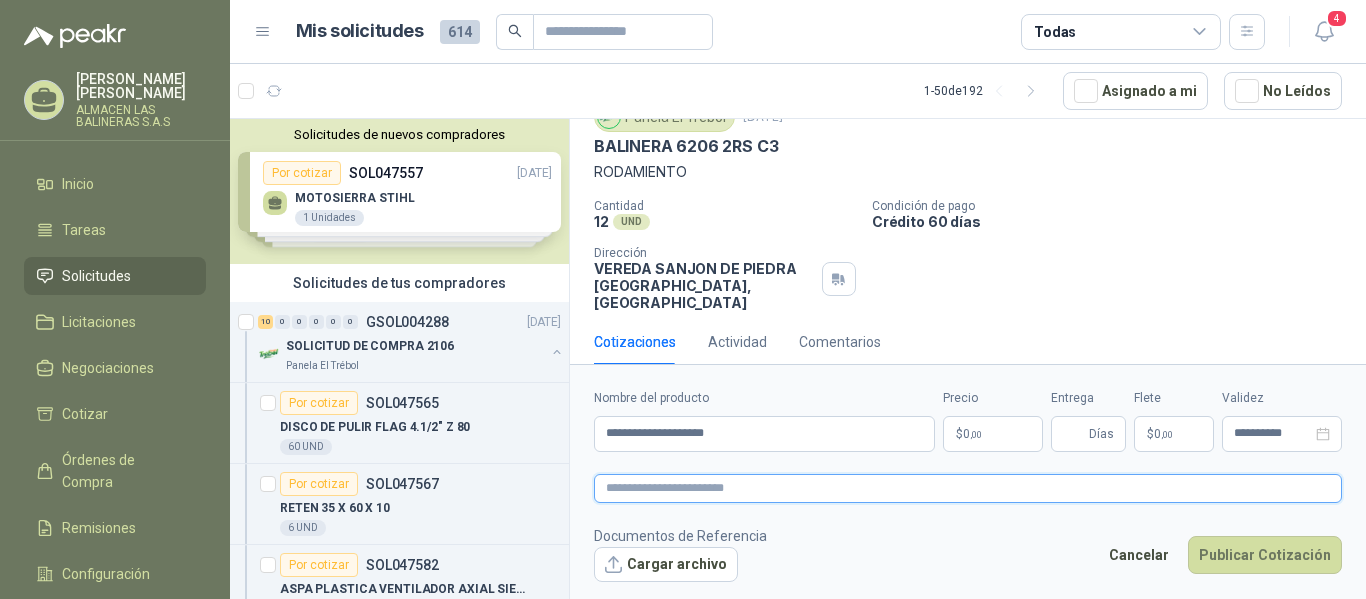 click at bounding box center [968, 488] 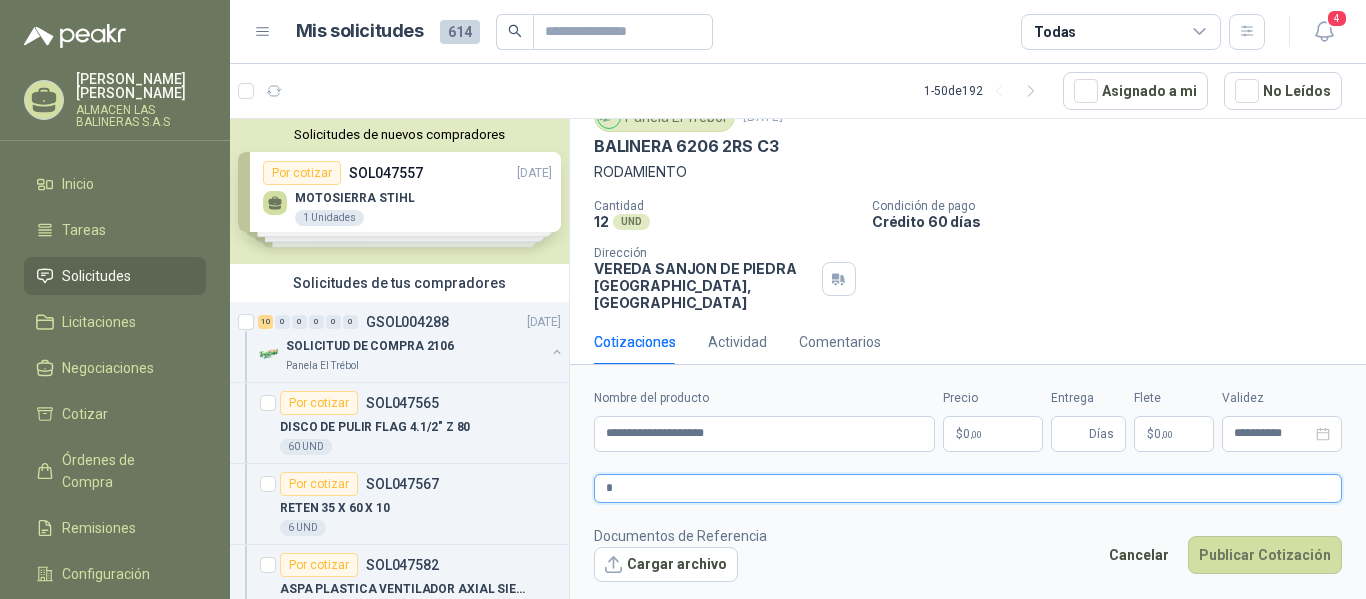 type 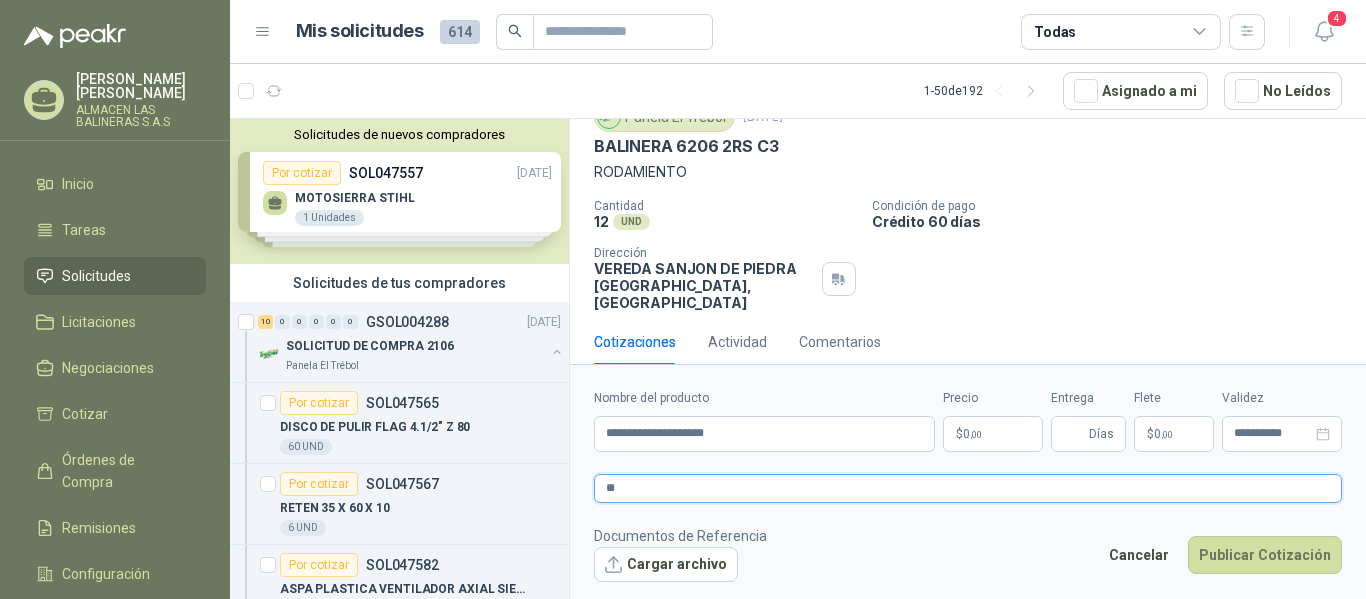 type 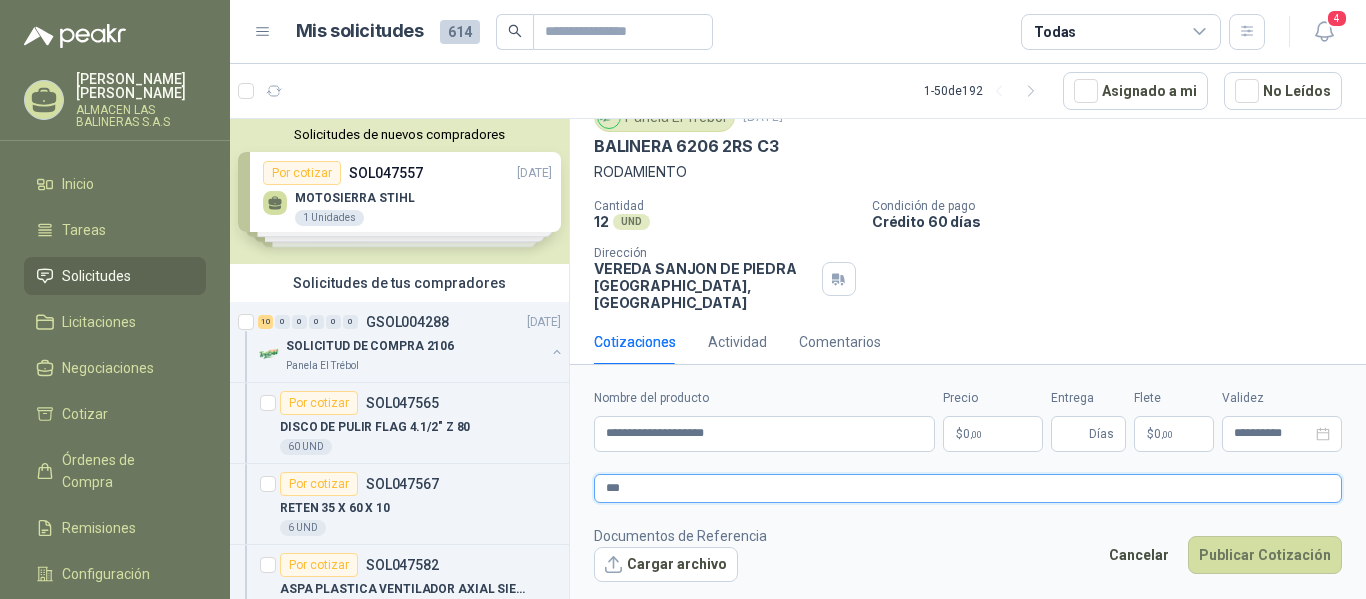 type 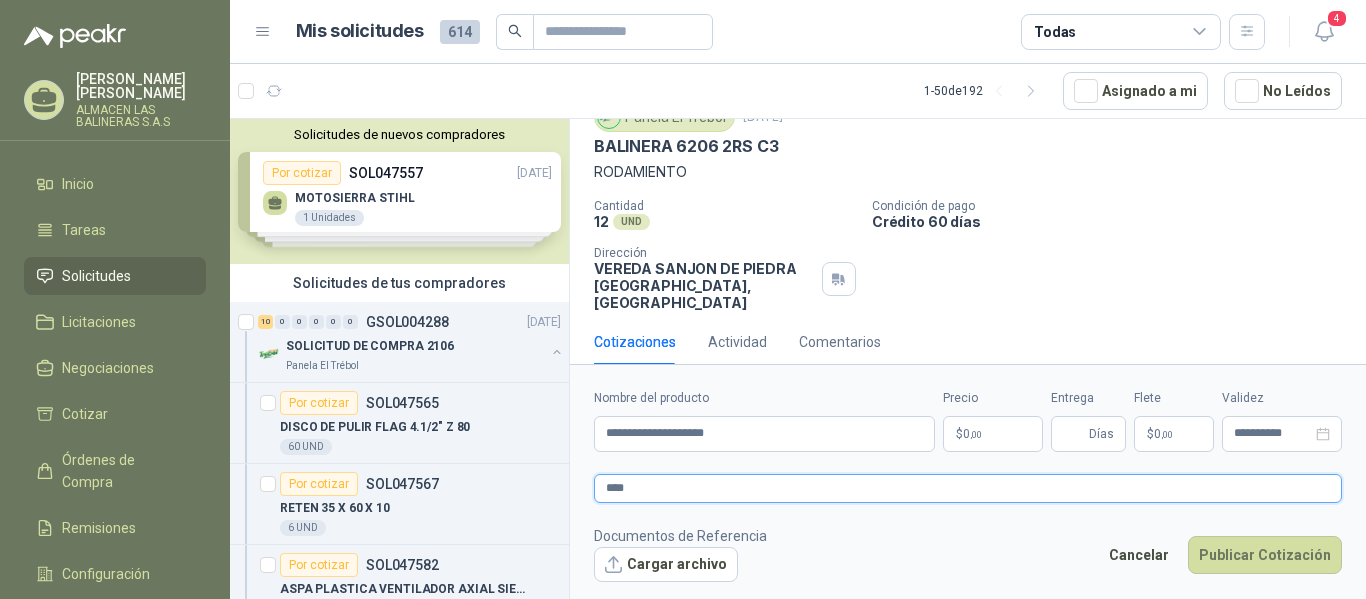 type 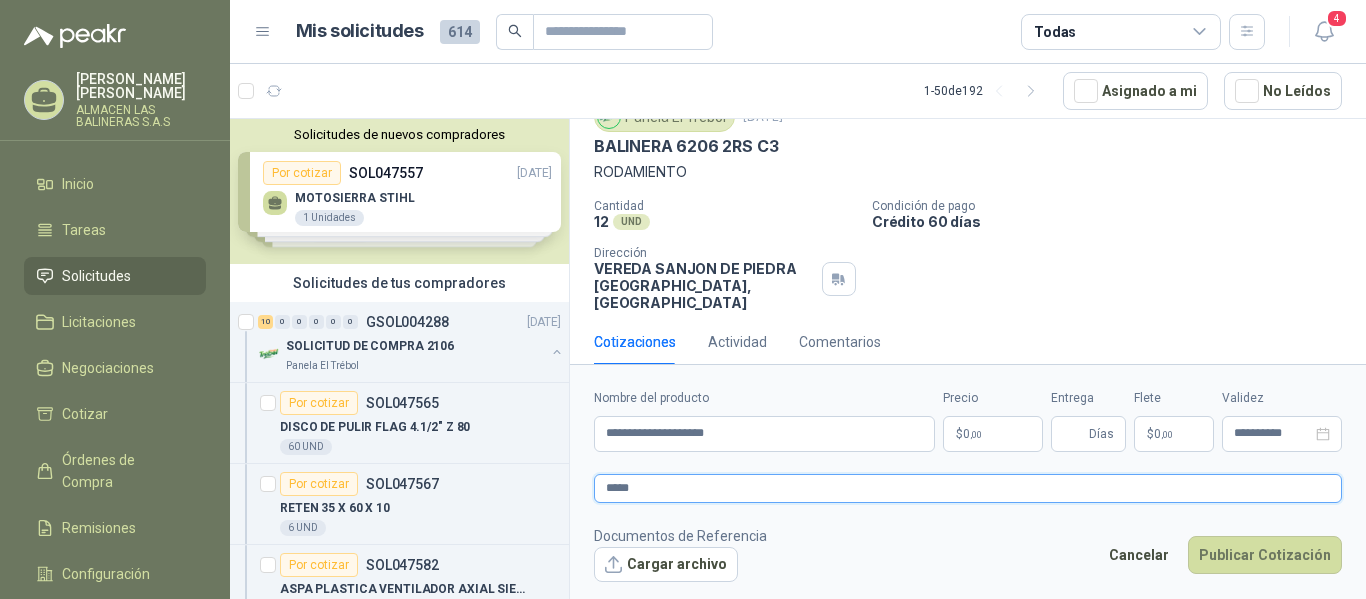 type 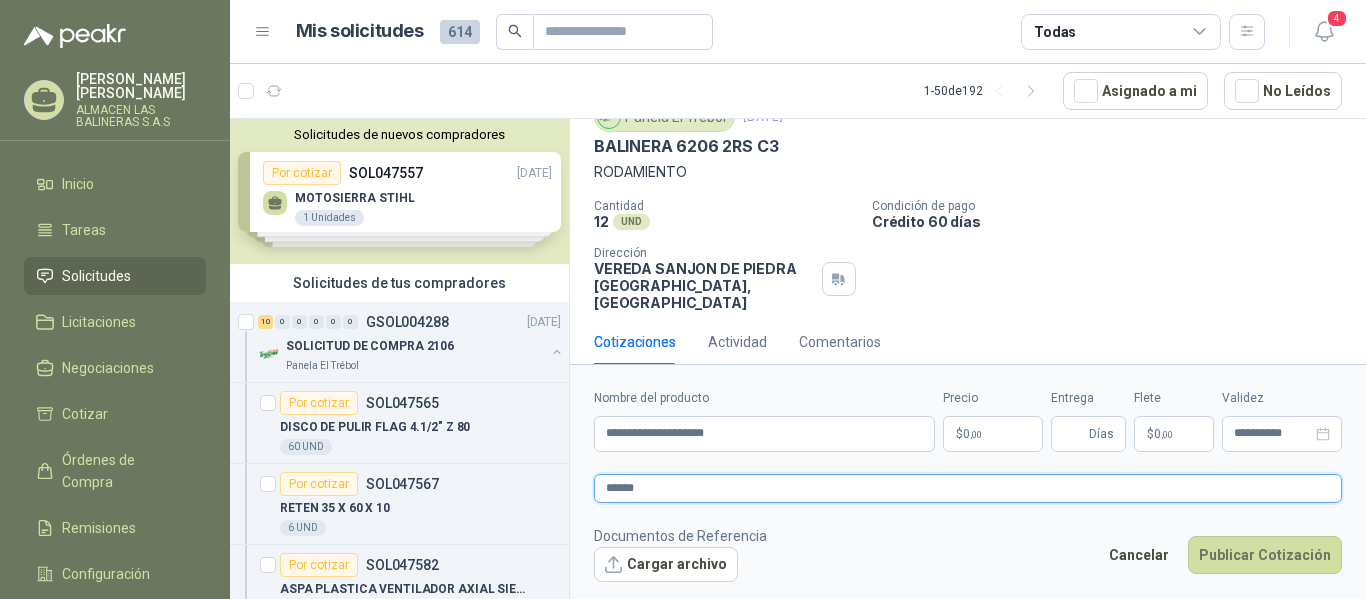 type 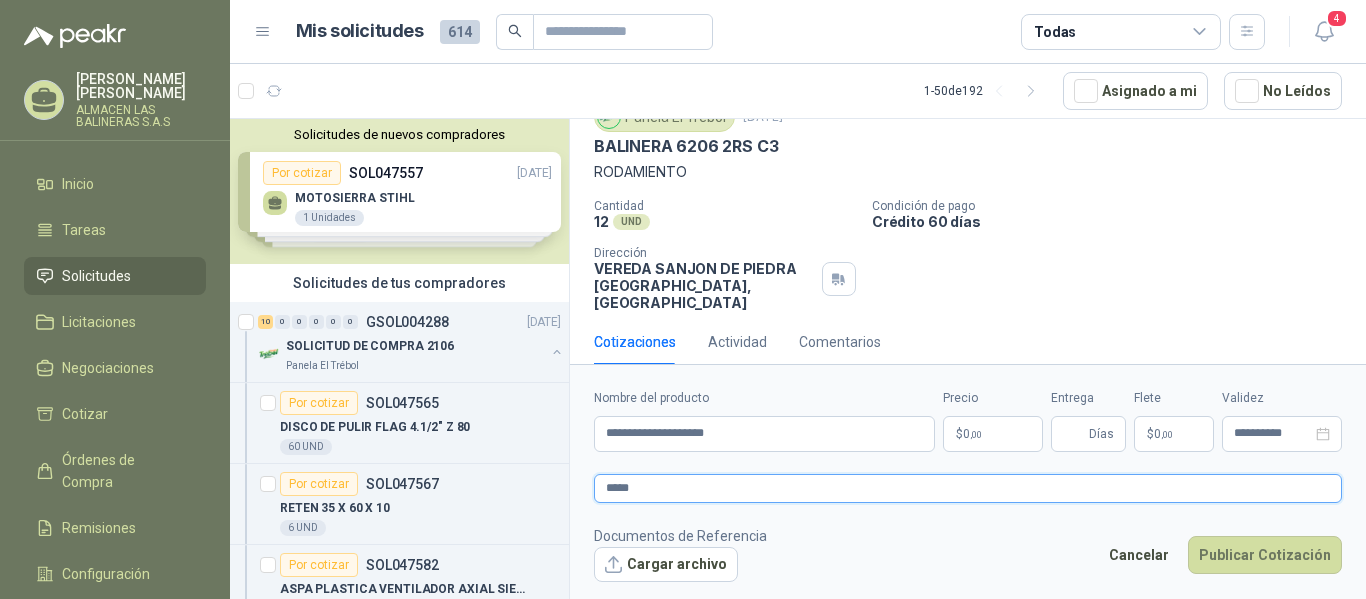 type 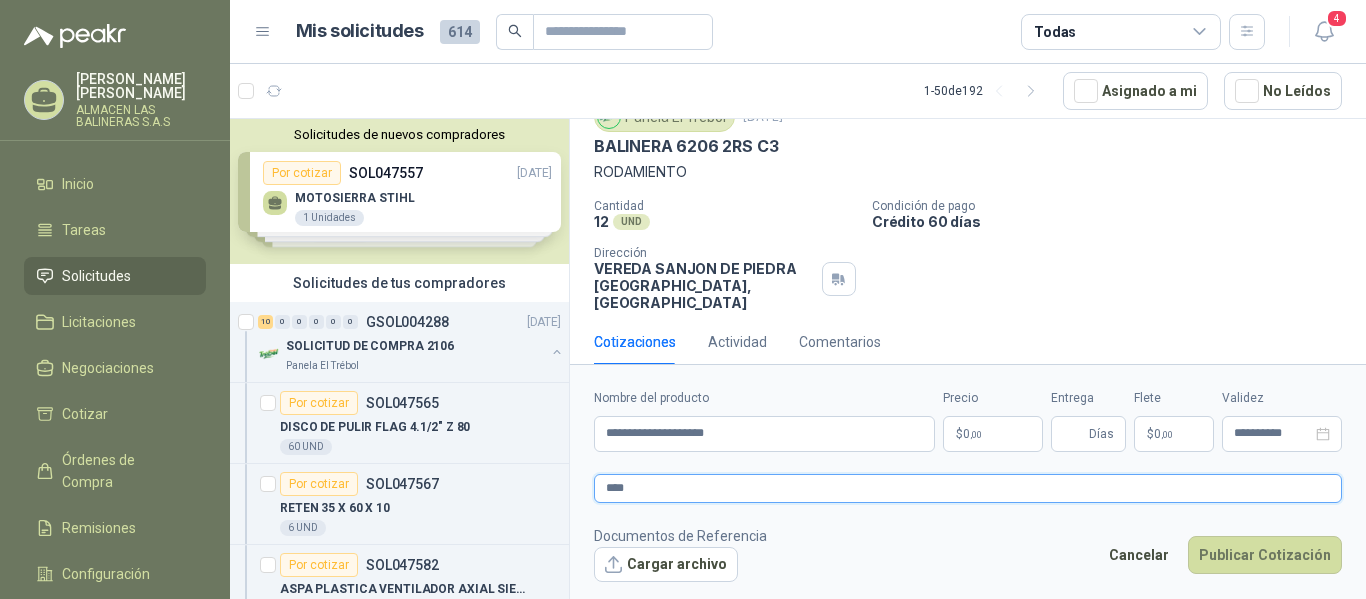 type 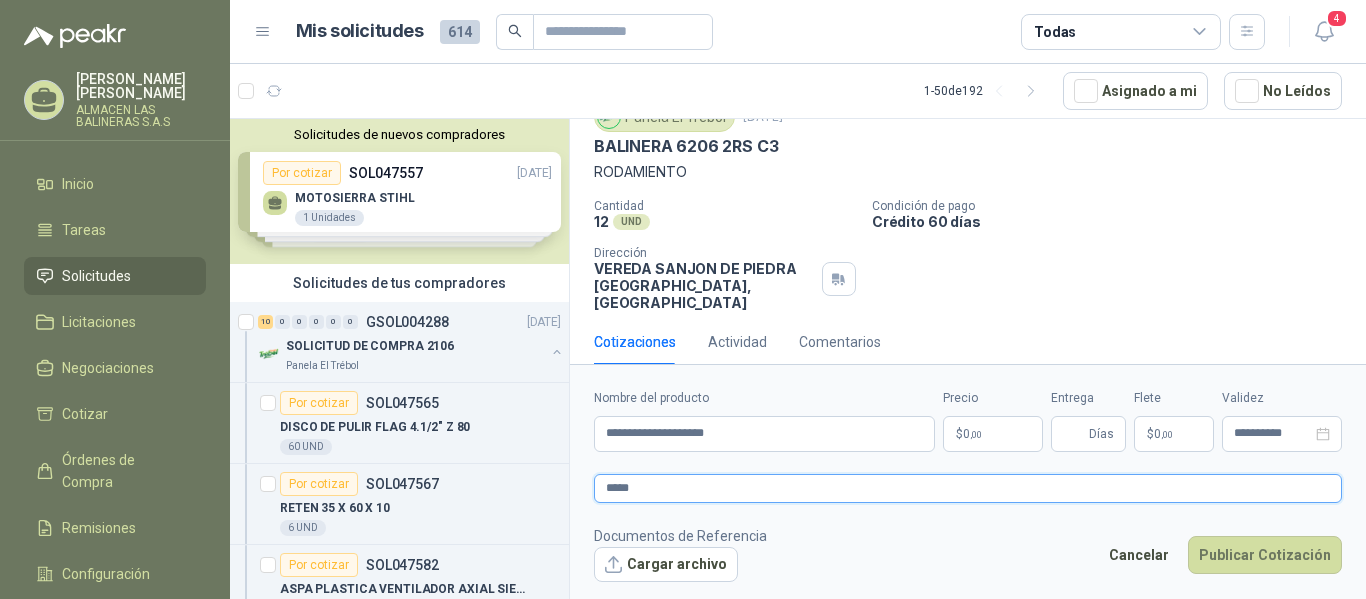 type 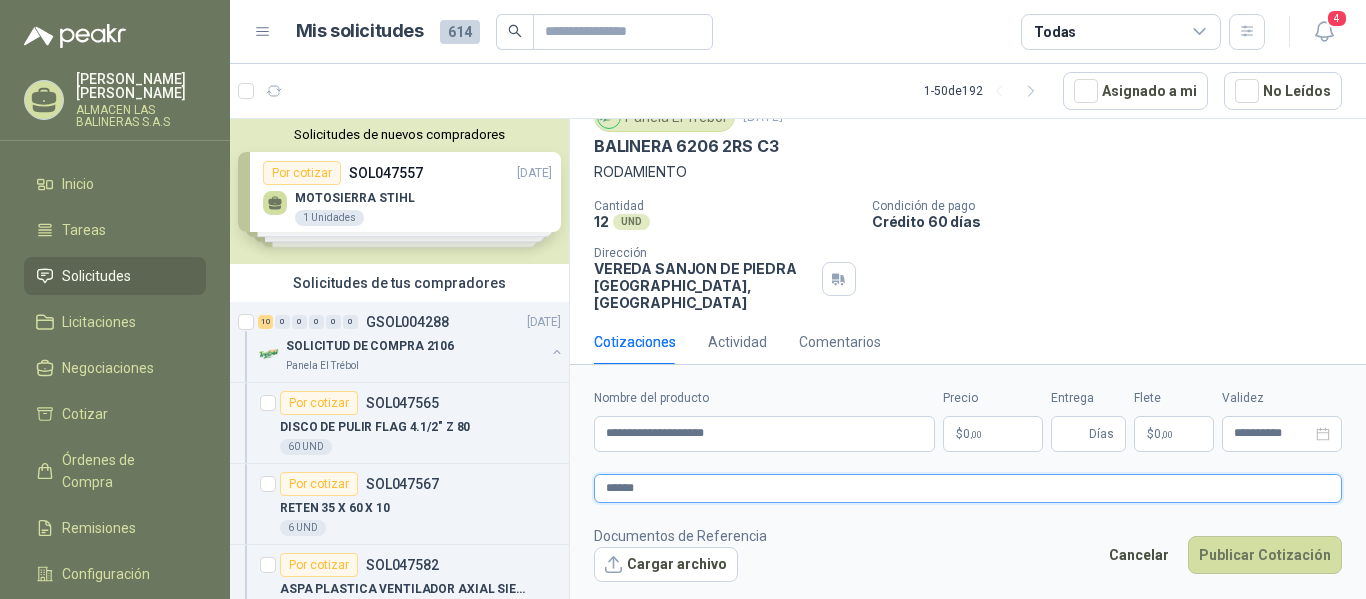 type 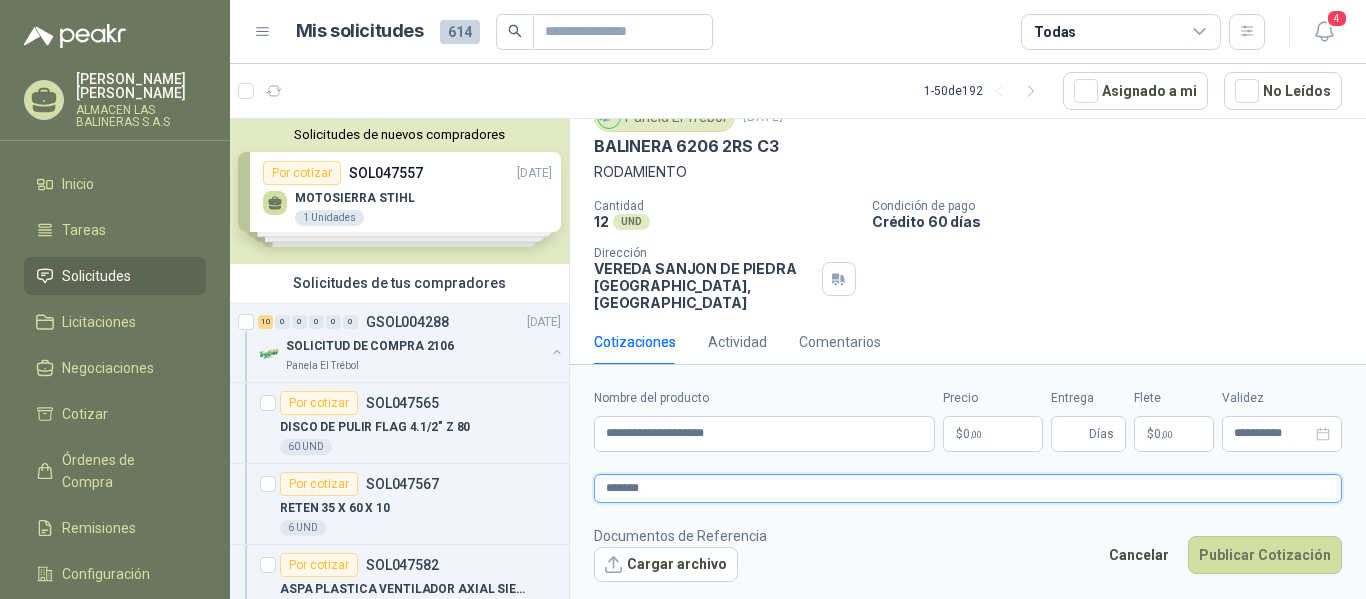type 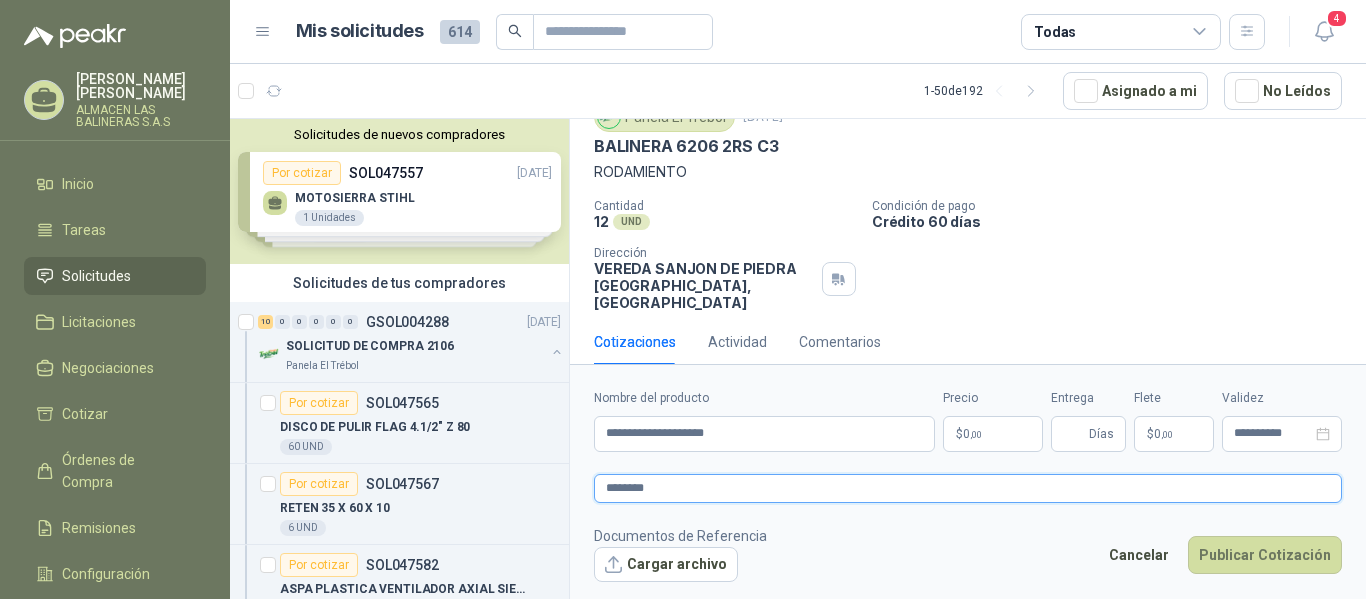 type 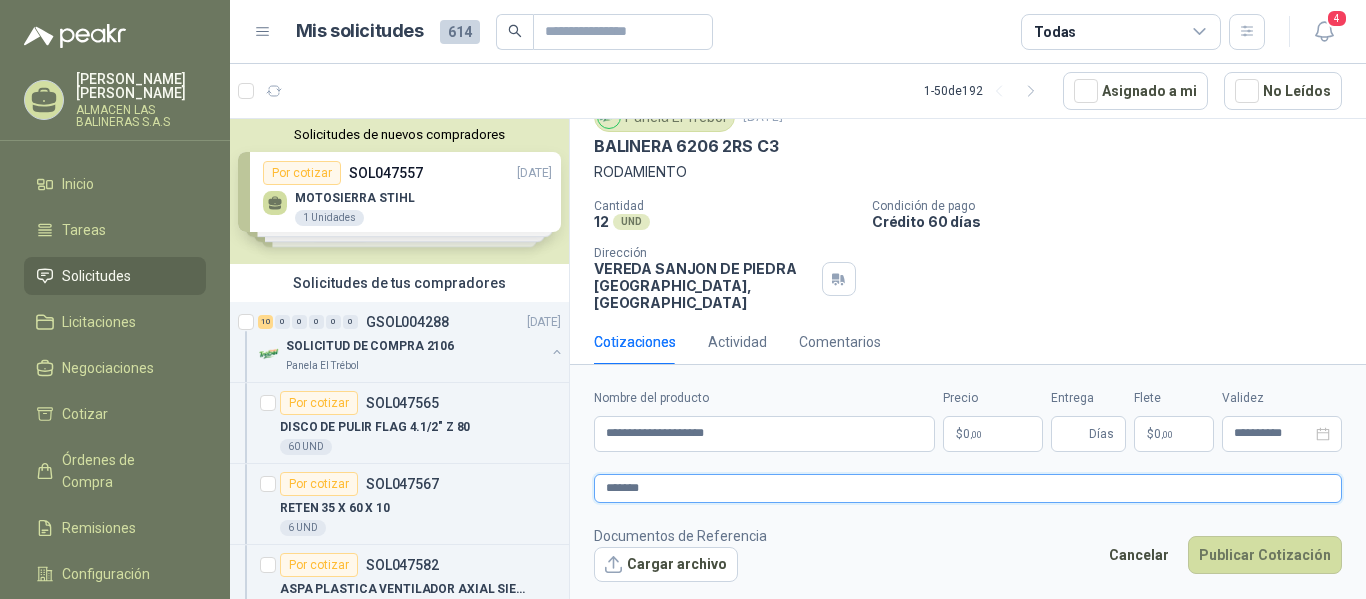type 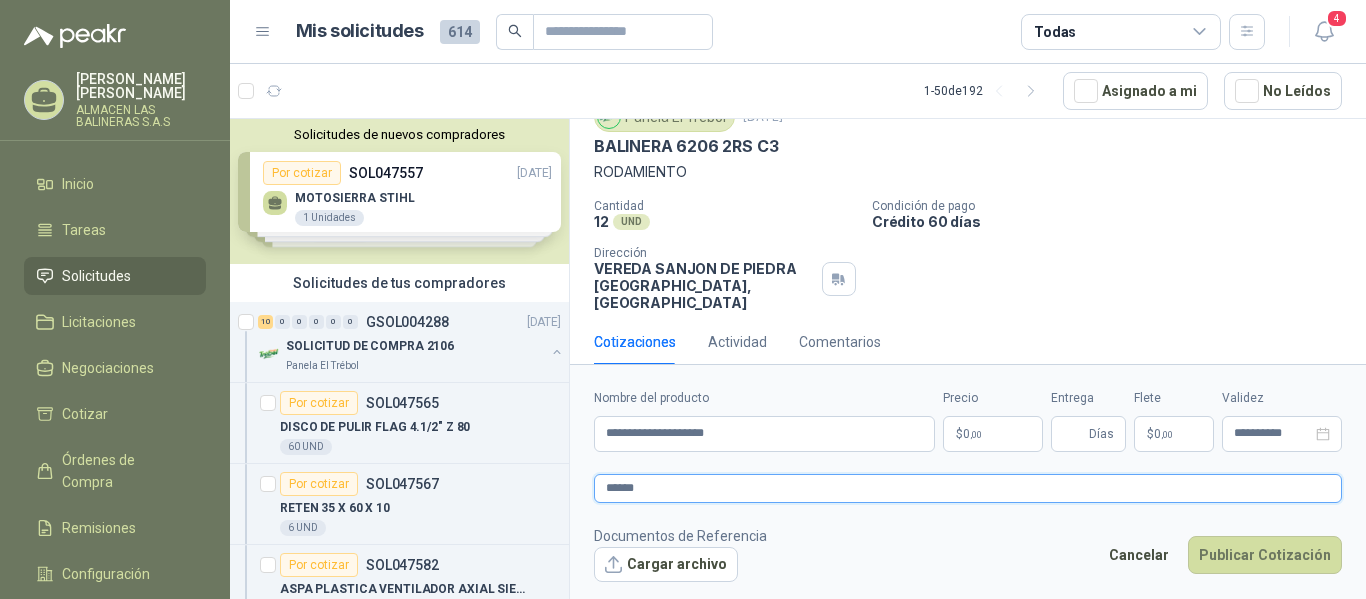 type 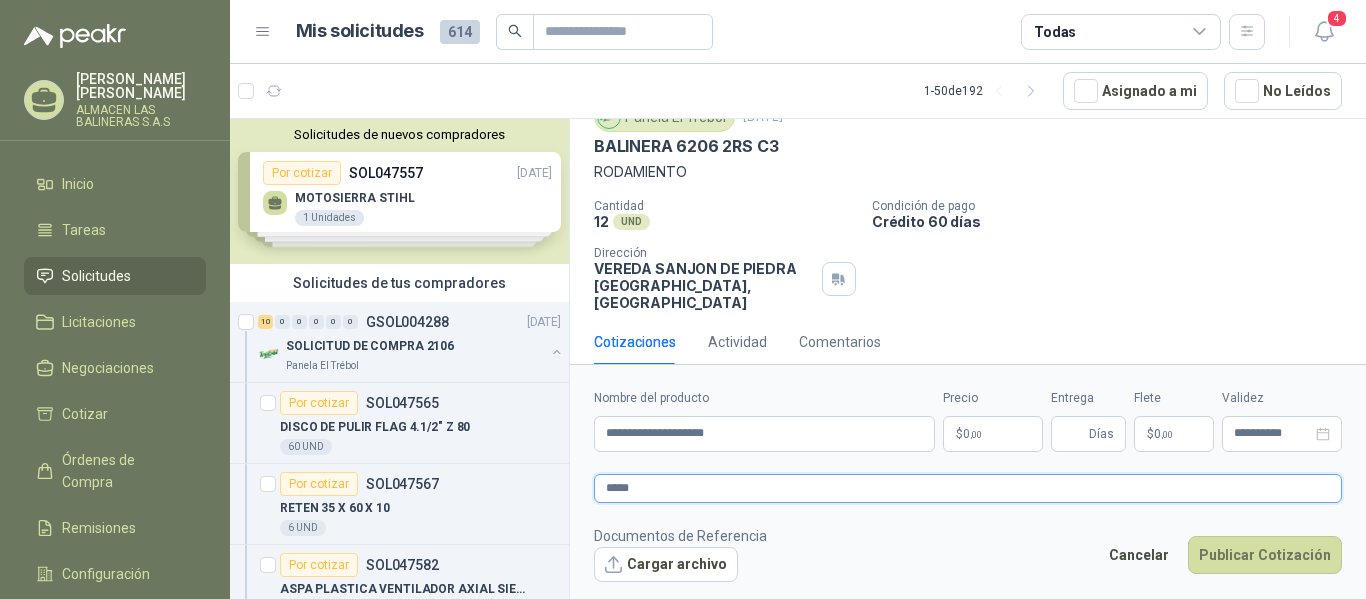 type 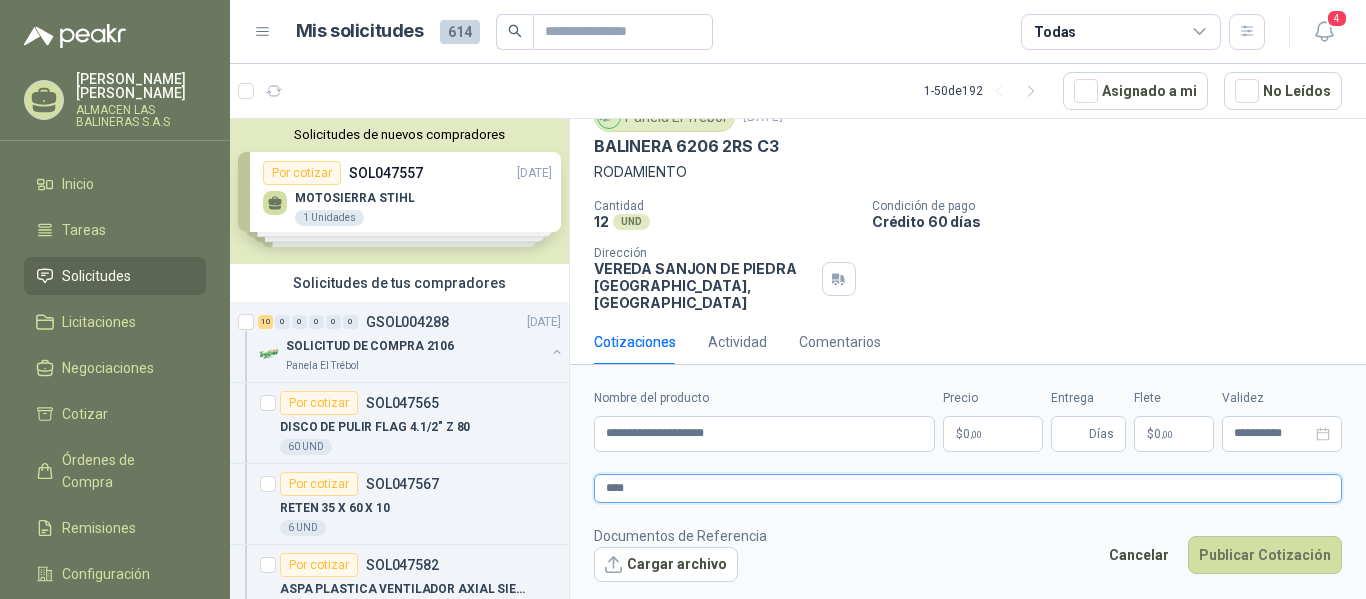 type 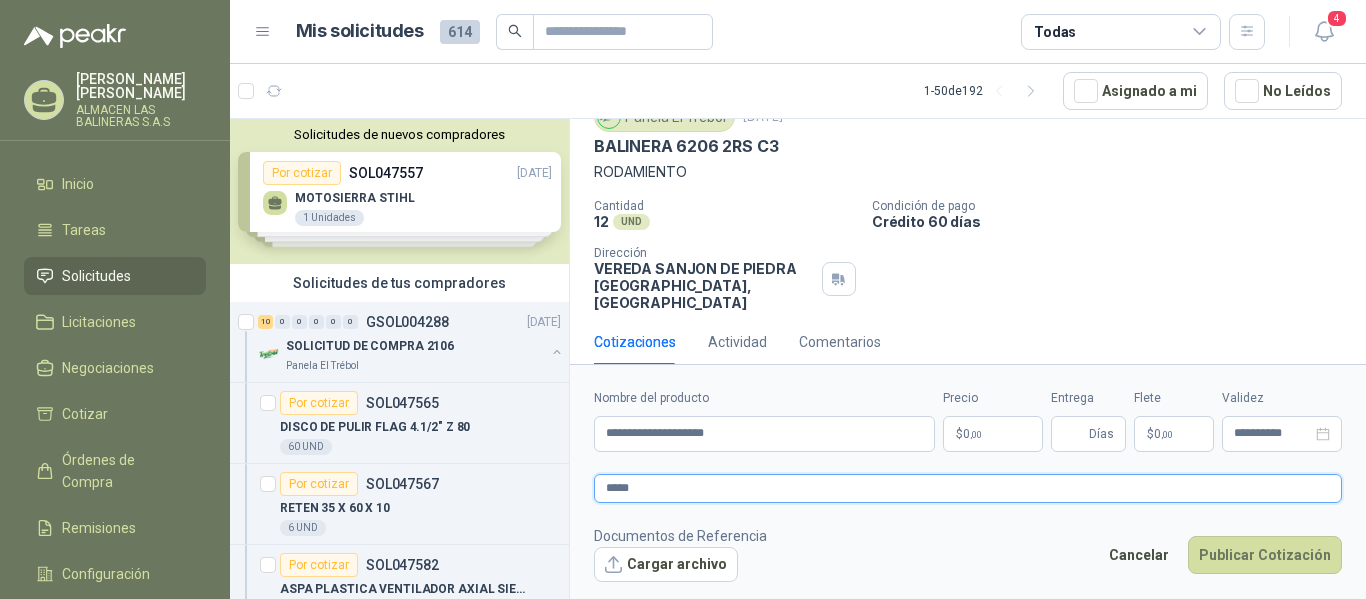 type 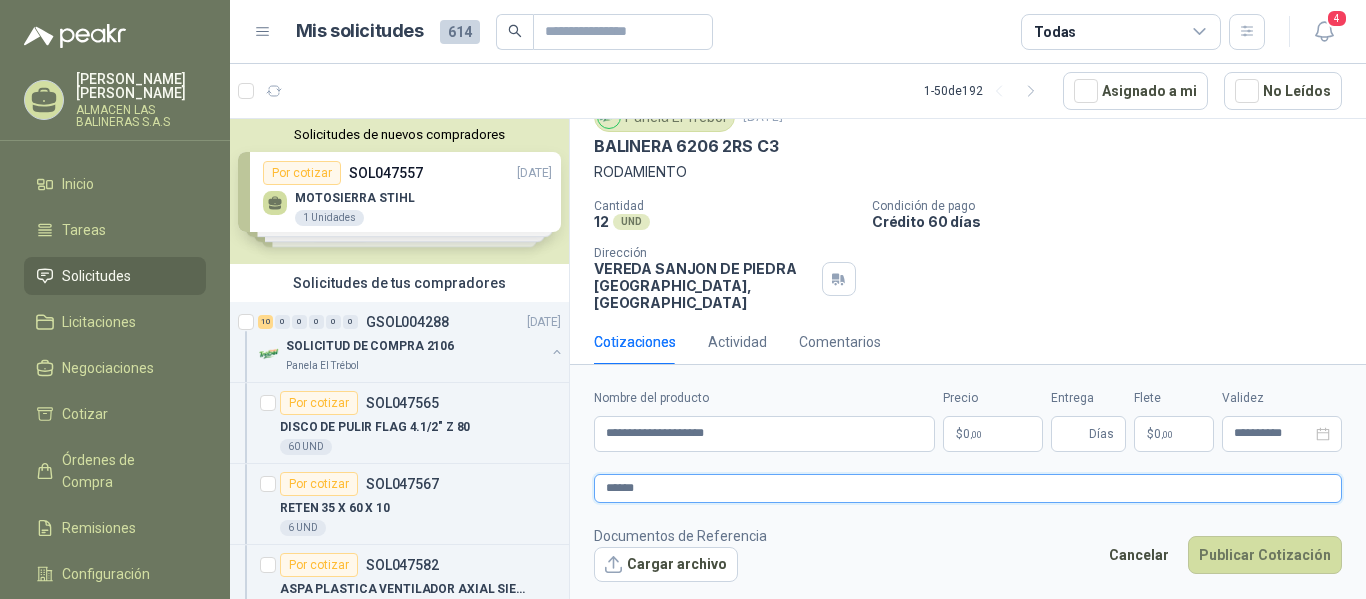 type 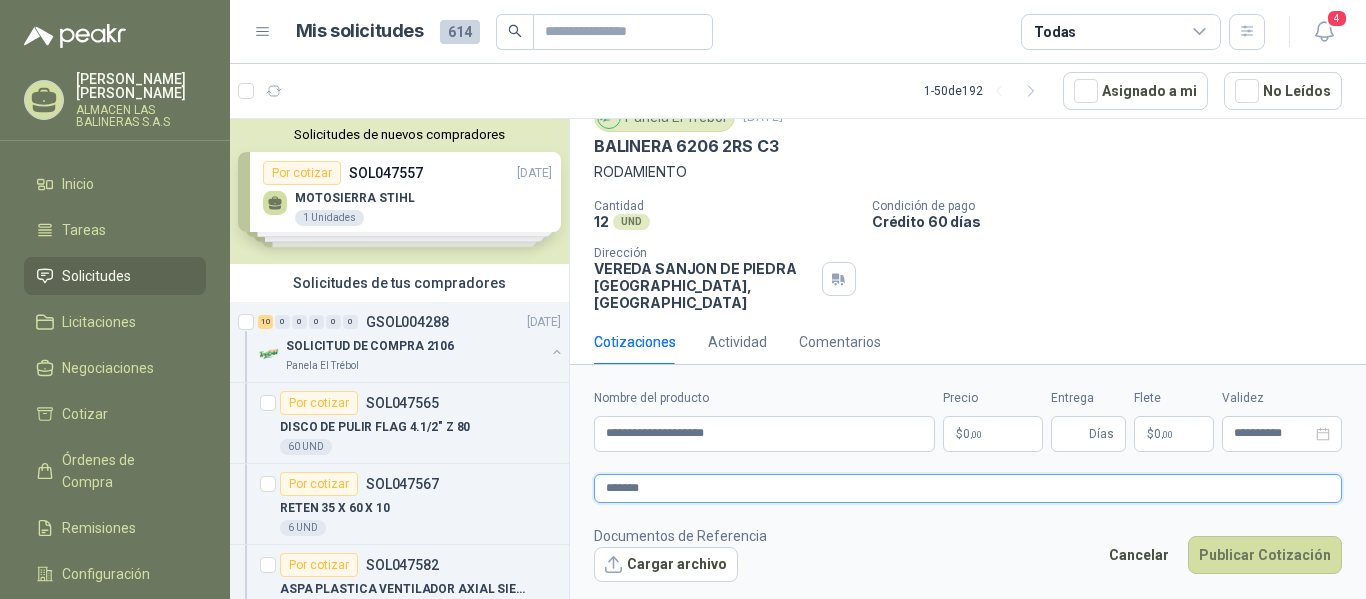 type 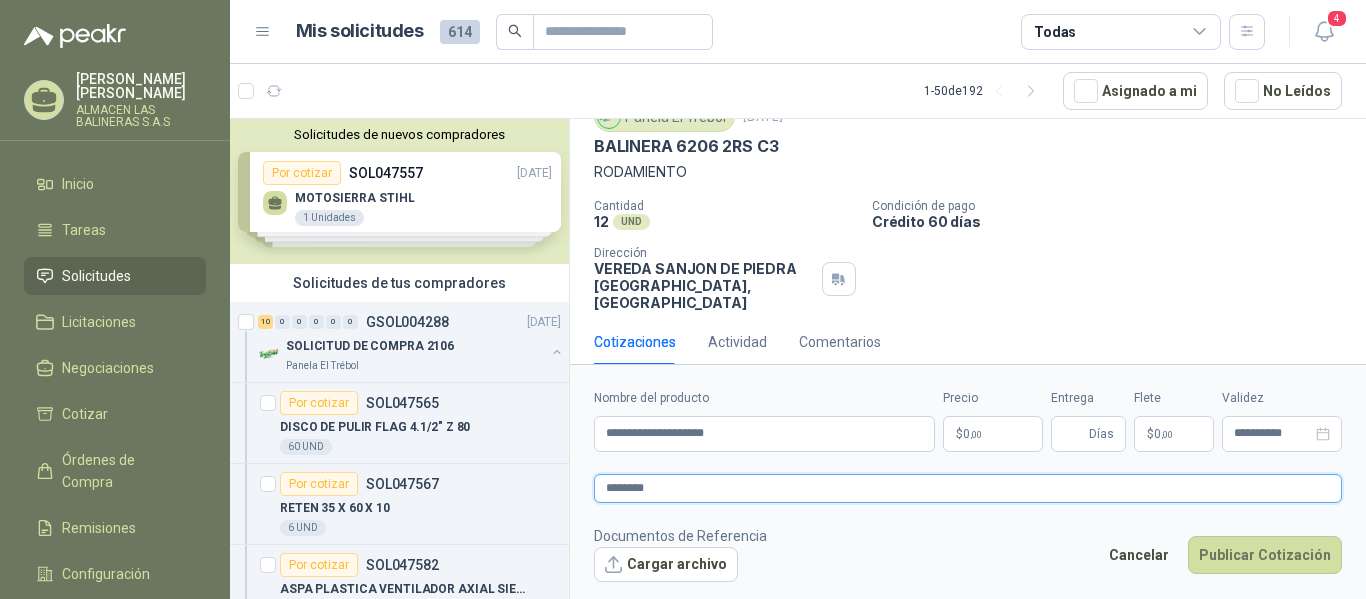 type 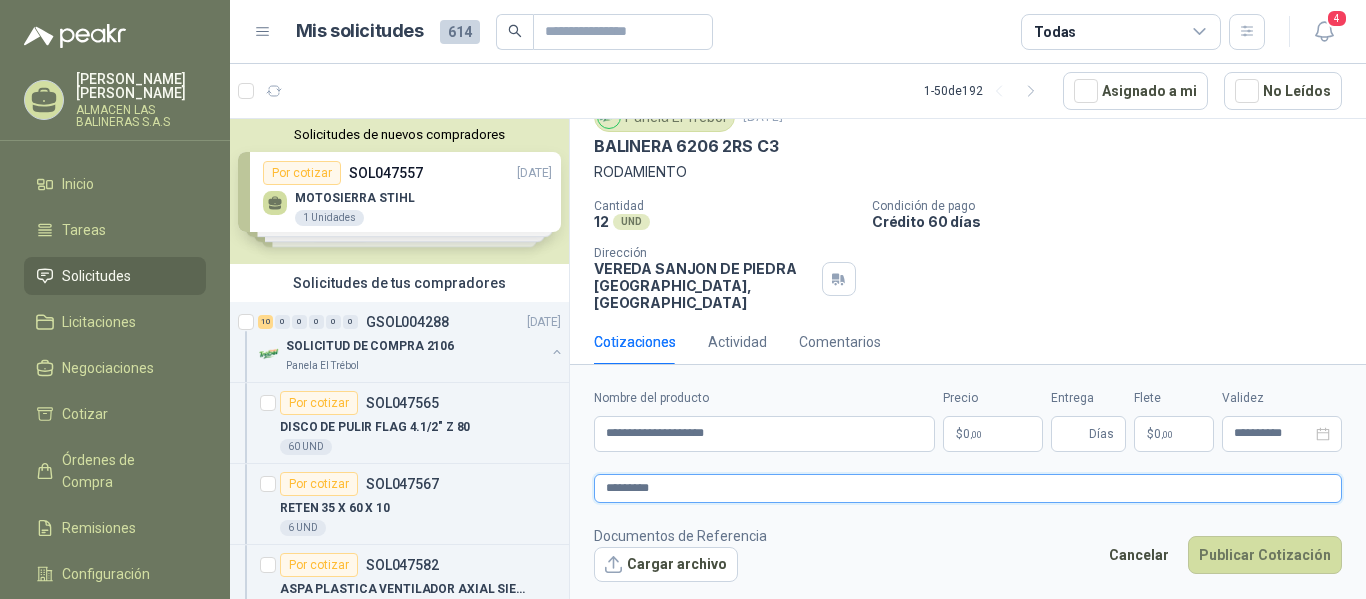 type 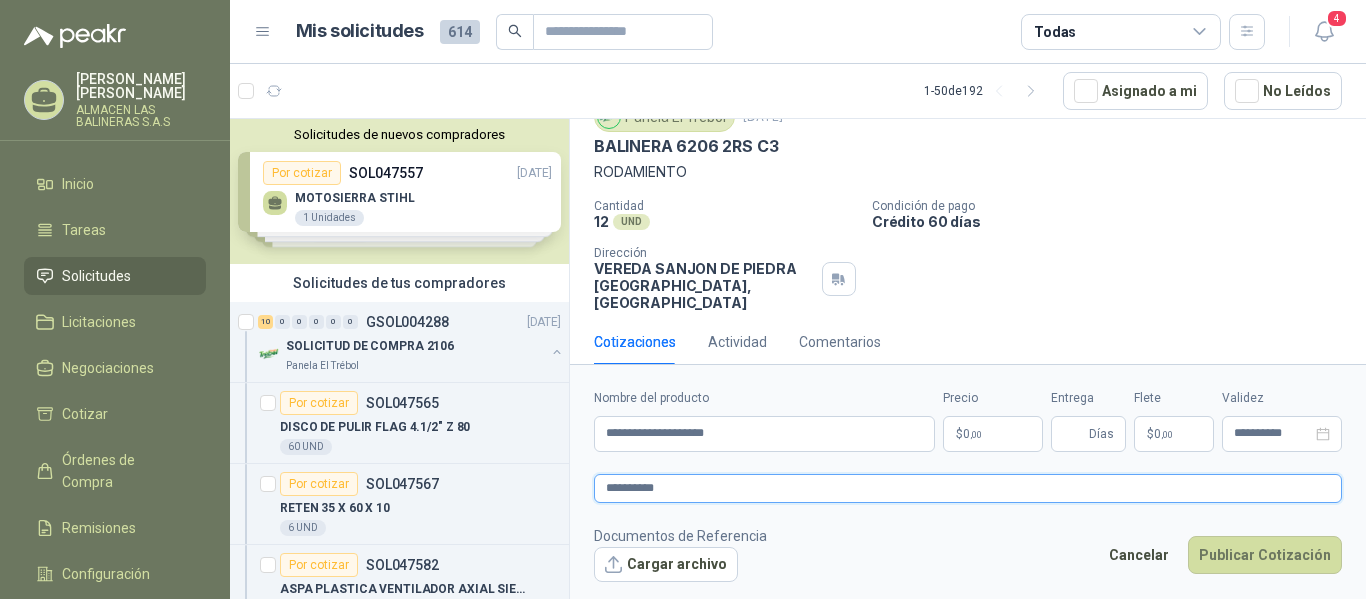 type 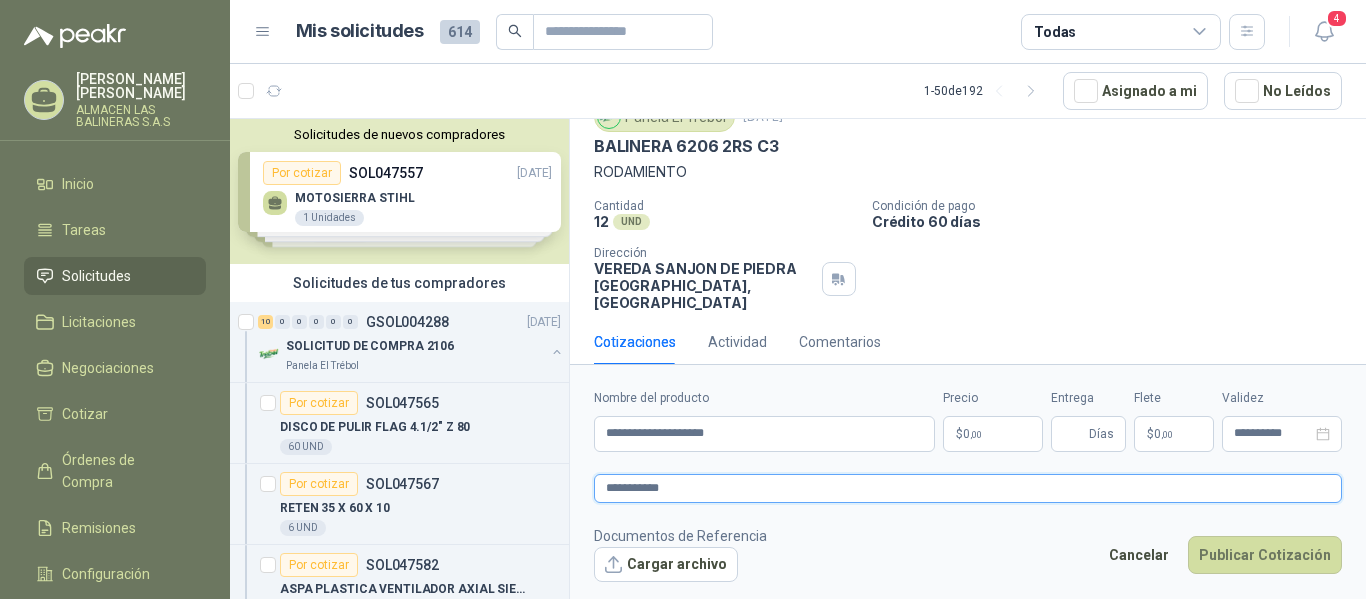 type on "**********" 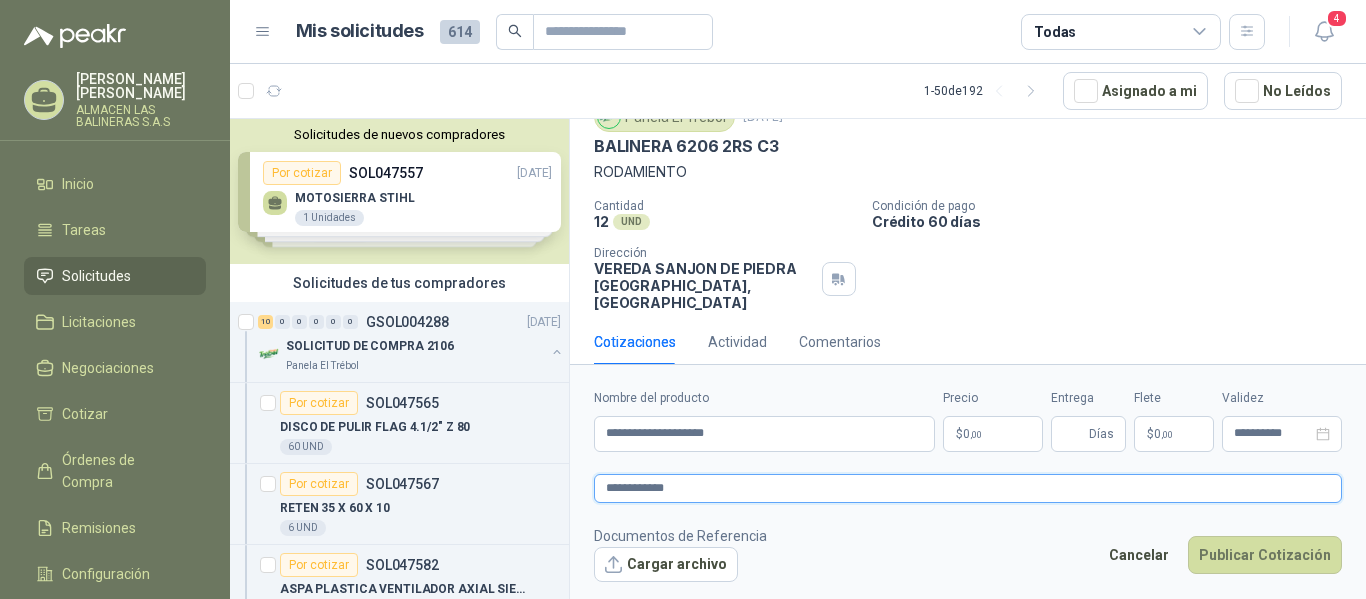 type 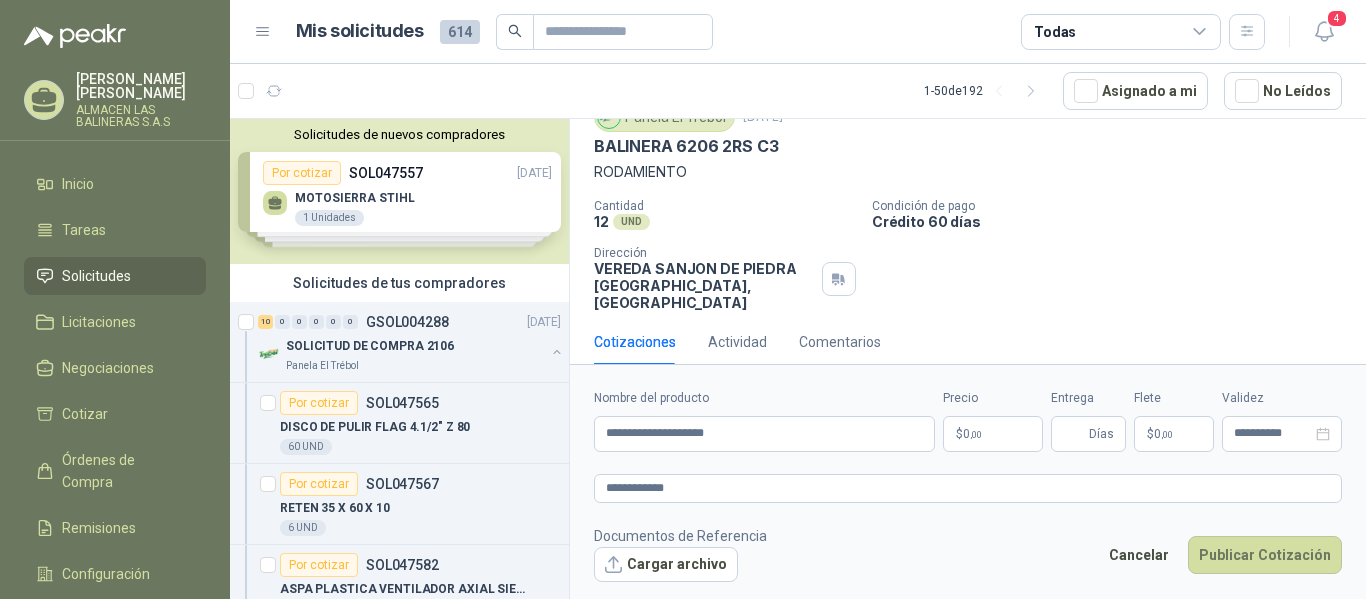 click on ",00" at bounding box center [976, 434] 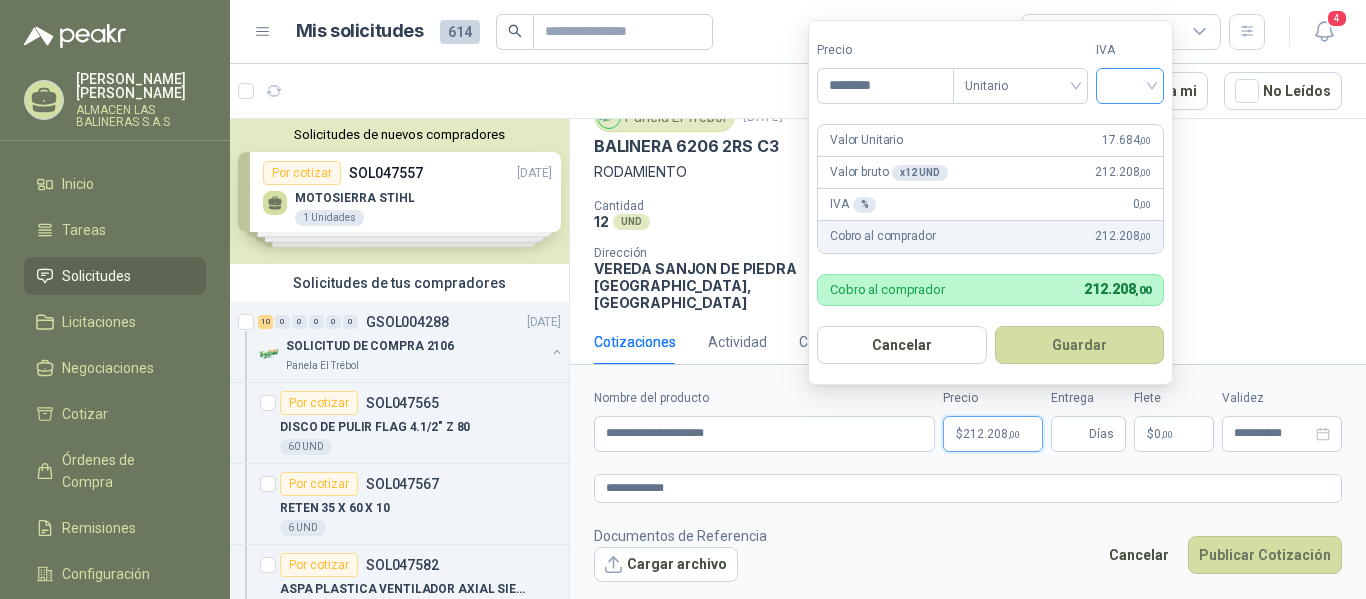 click at bounding box center (1130, 86) 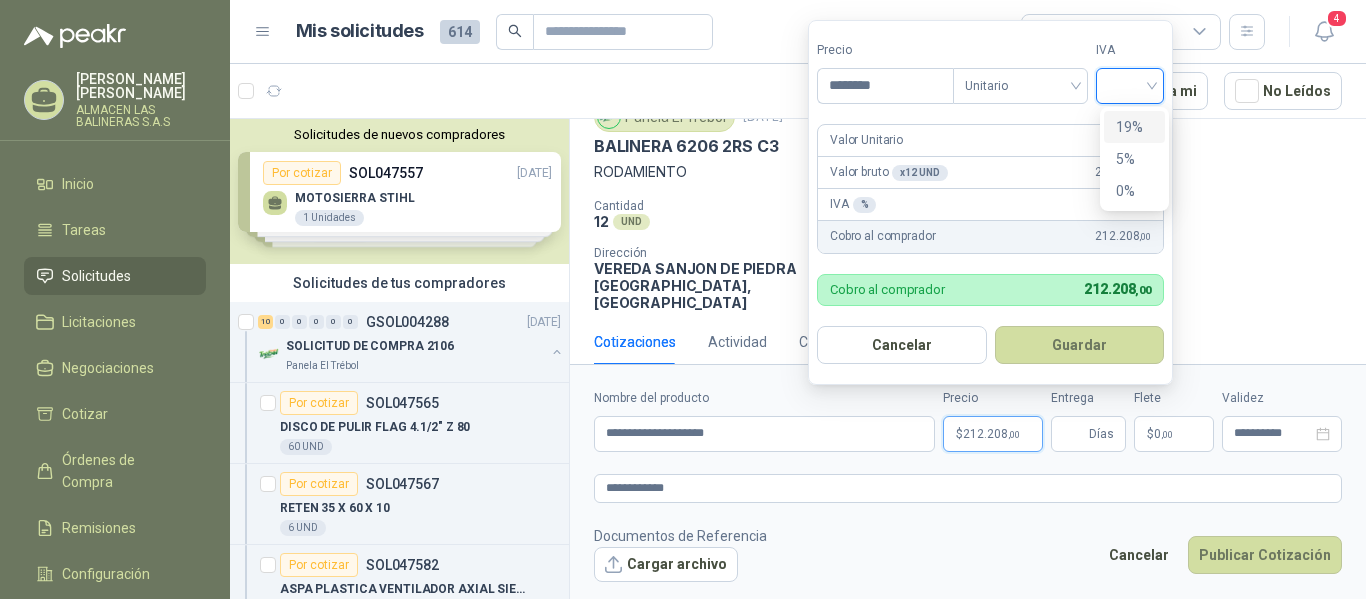 click on "19%" at bounding box center [1134, 127] 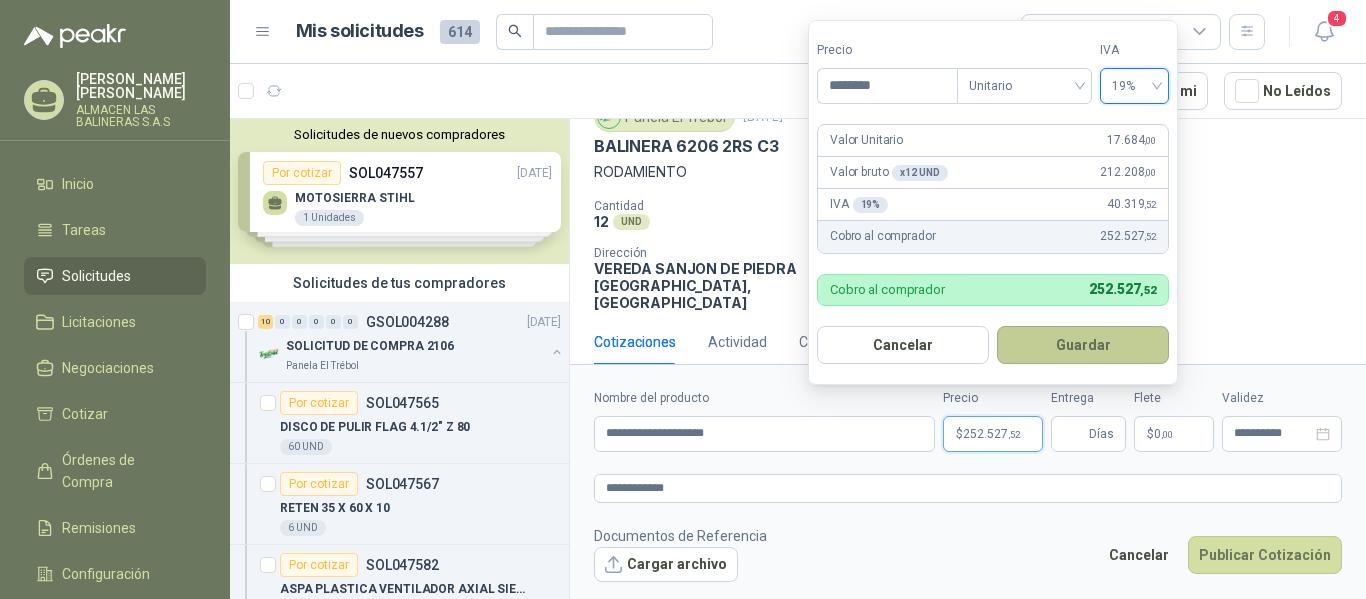click on "Guardar" at bounding box center [1083, 345] 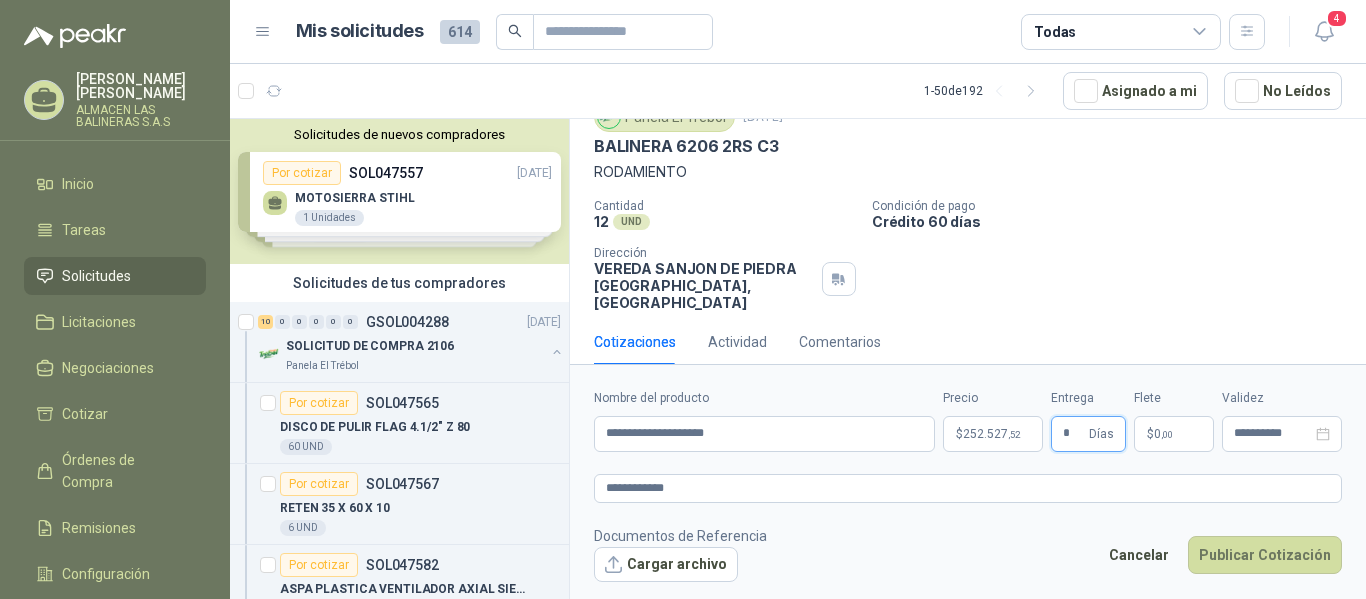 type on "*" 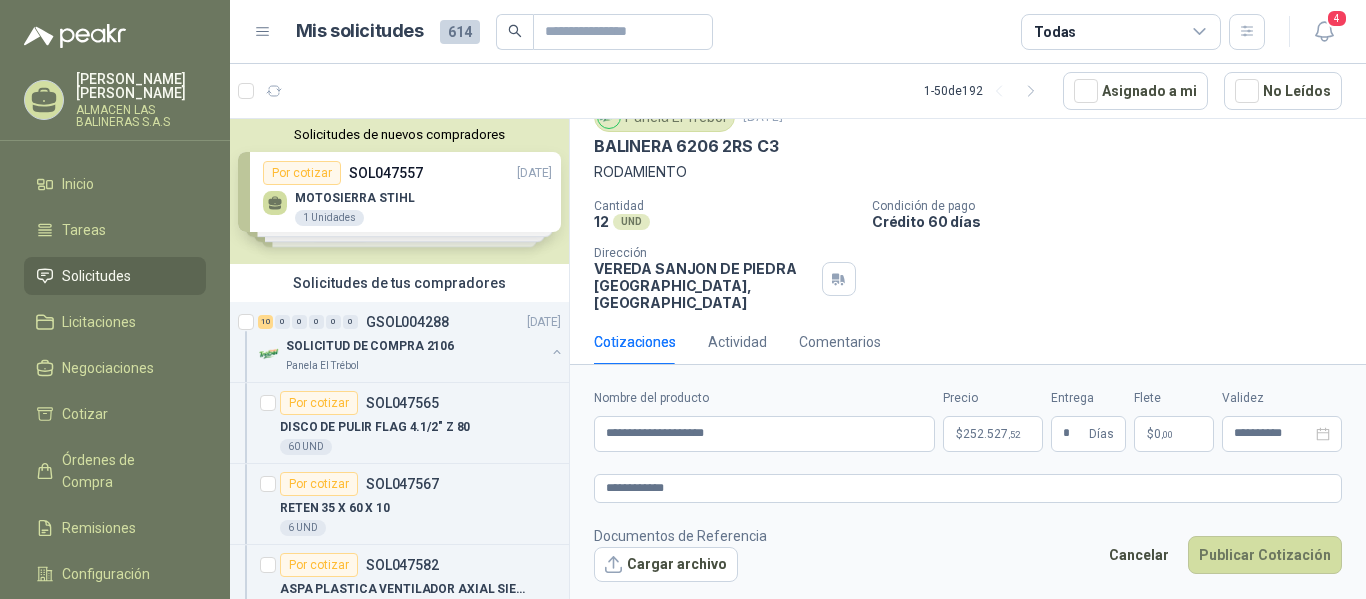 click on ",00" at bounding box center [1167, 434] 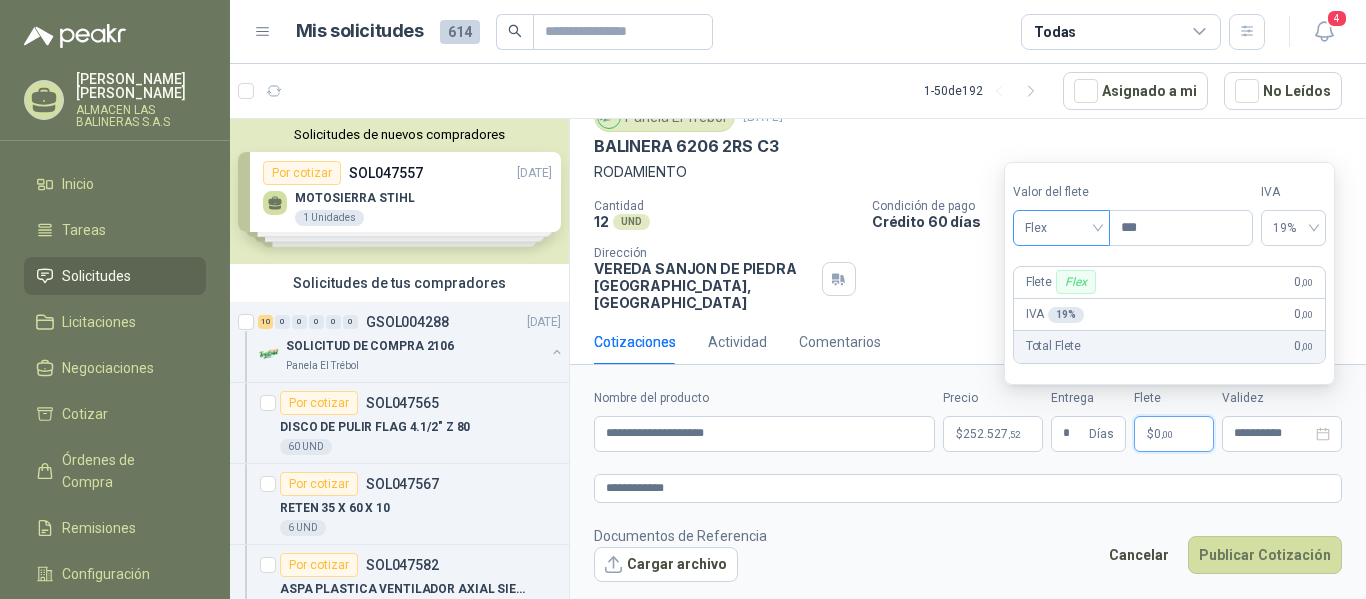 click on "Flex" at bounding box center (1061, 228) 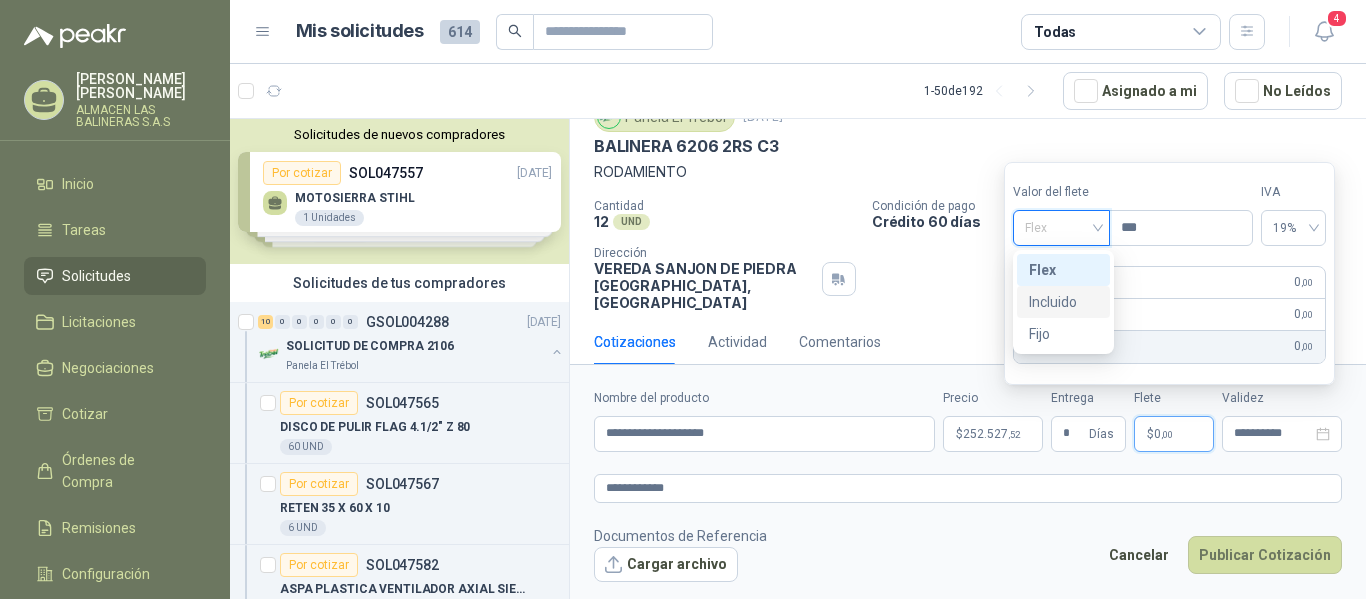 click on "Incluido" at bounding box center [1063, 302] 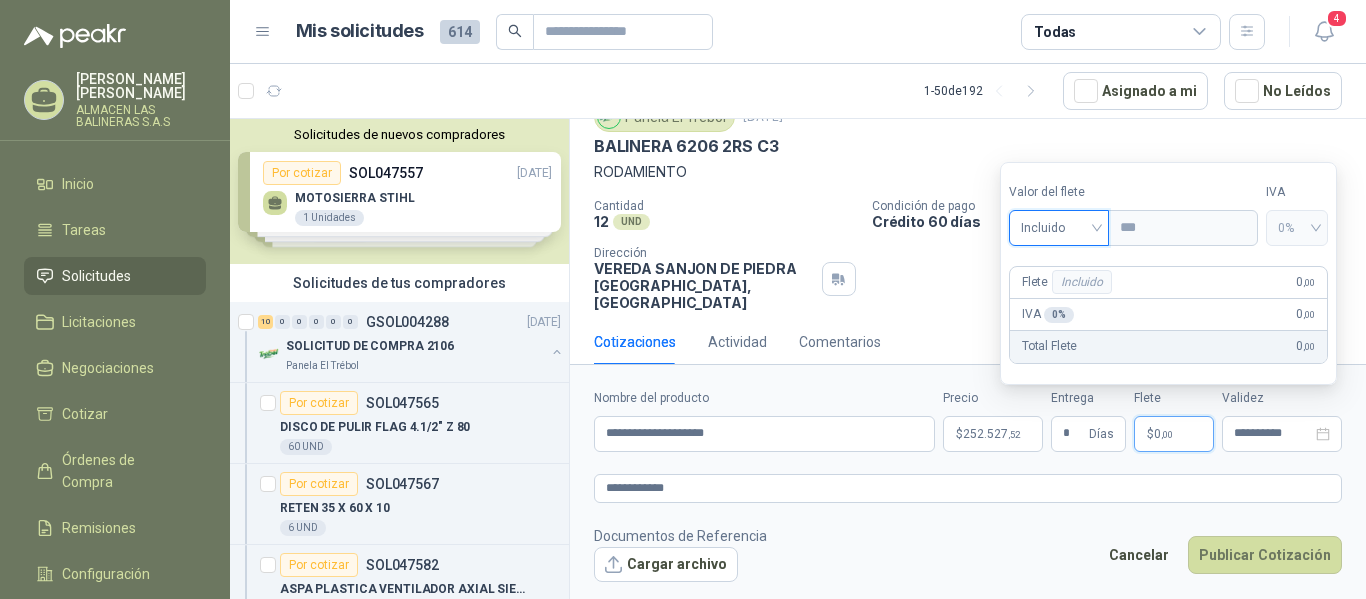 click on "Documentos de Referencia Cargar archivo Cancelar Publicar Cotización" at bounding box center (968, 554) 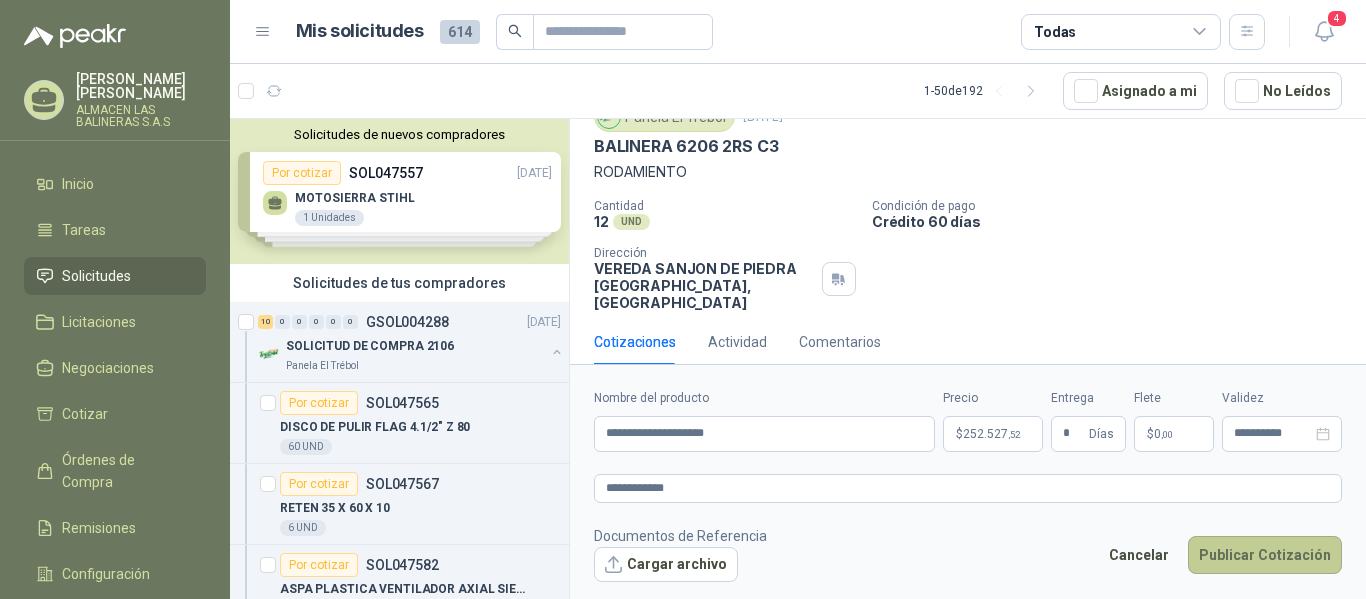 click on "Publicar Cotización" at bounding box center [1265, 555] 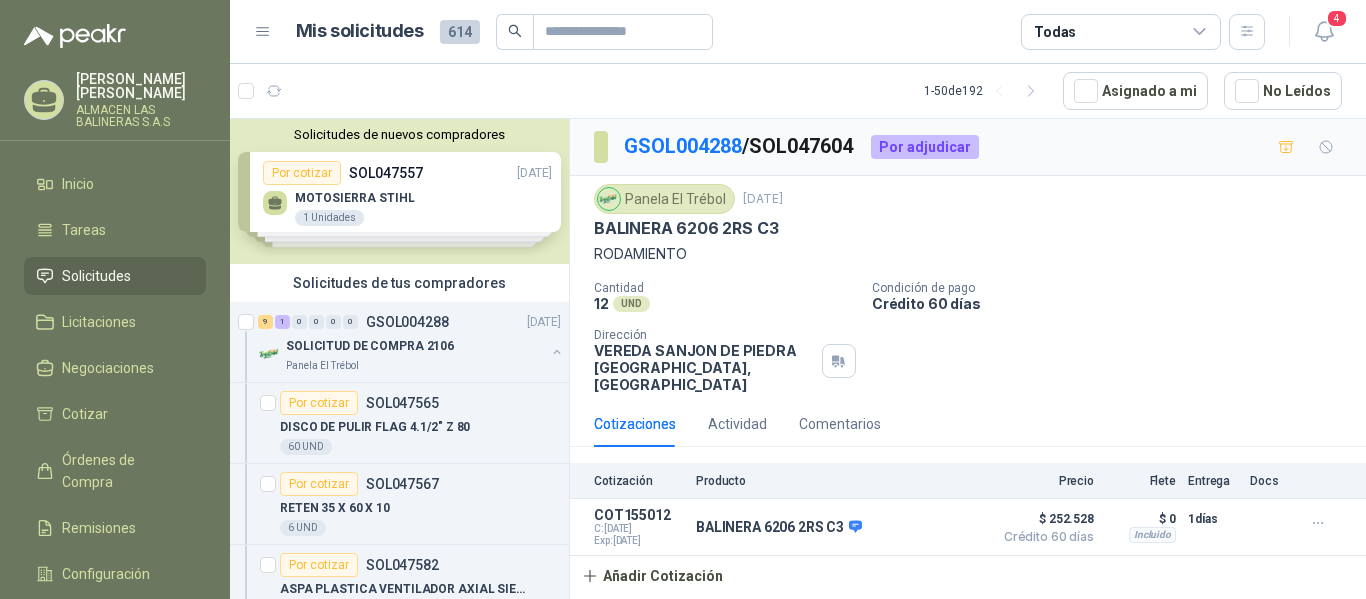 scroll, scrollTop: 0, scrollLeft: 0, axis: both 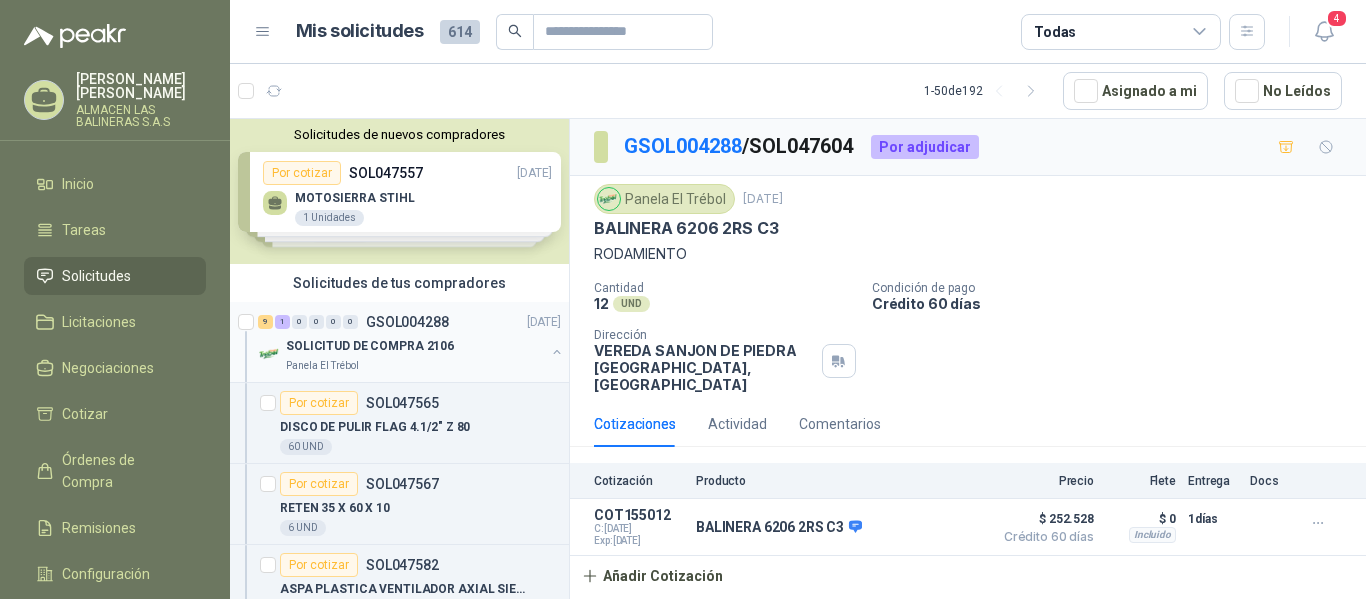 click on "GSOL004288" at bounding box center [407, 322] 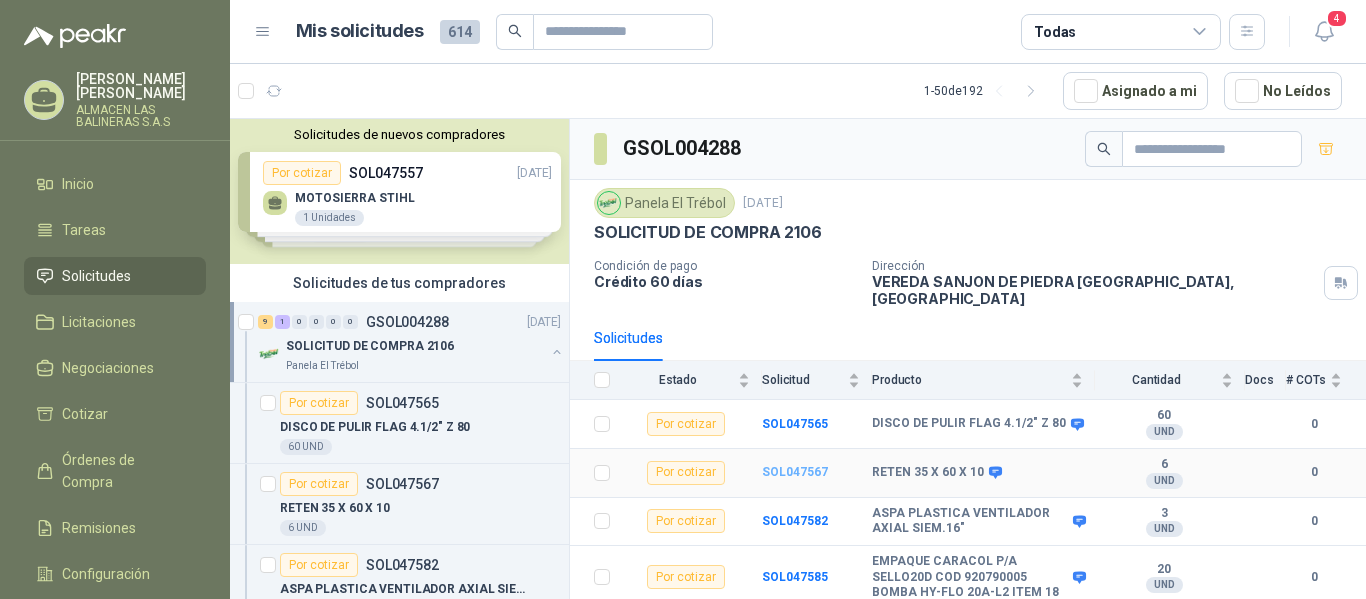 scroll, scrollTop: 297, scrollLeft: 0, axis: vertical 